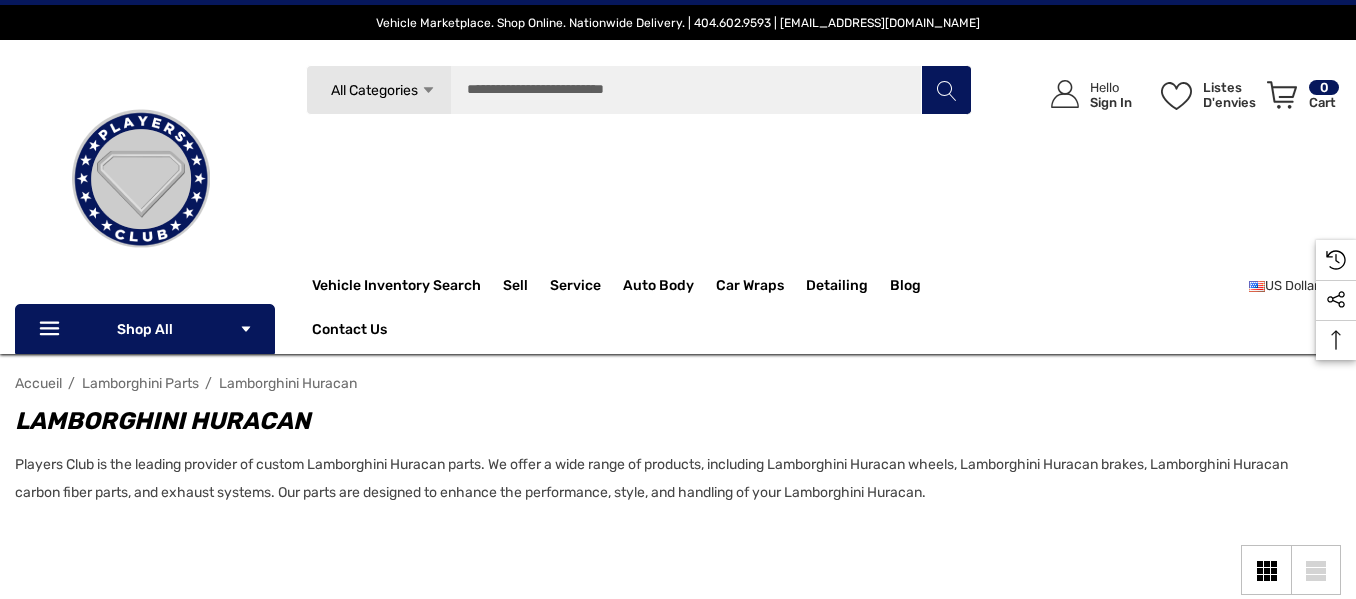 scroll, scrollTop: 0, scrollLeft: 0, axis: both 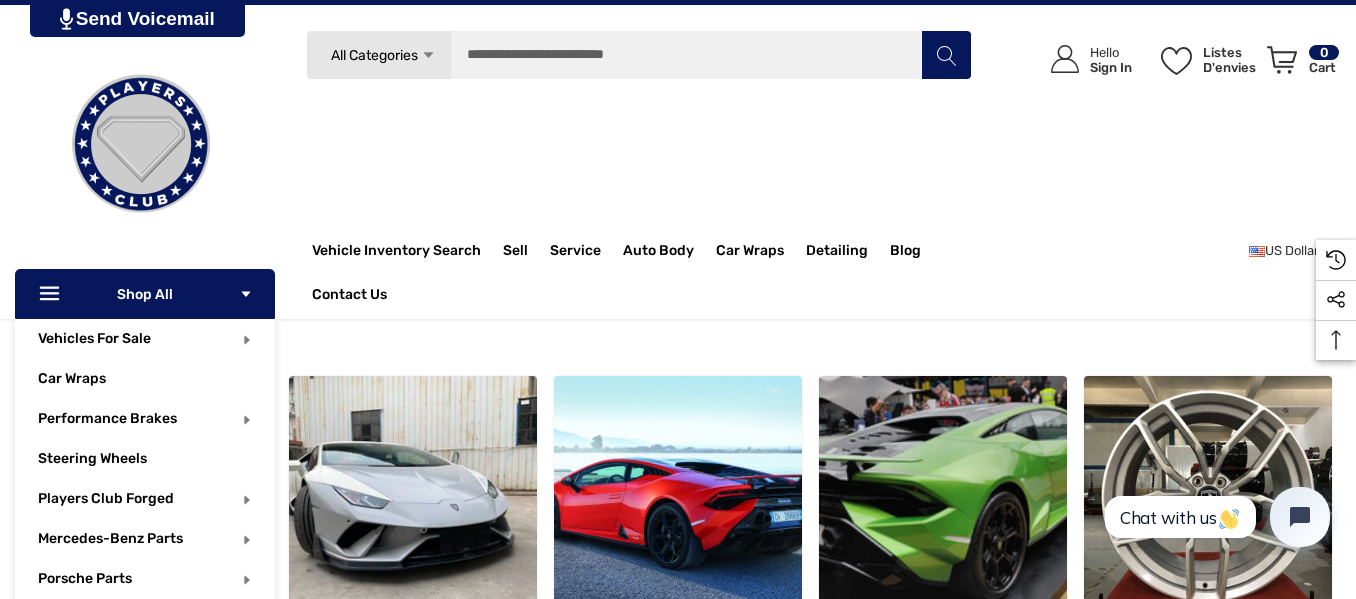 click on "Icon Line
Icon Line
Shop All
Icon Arrow Down
Icon Arrow Down" at bounding box center [145, 294] 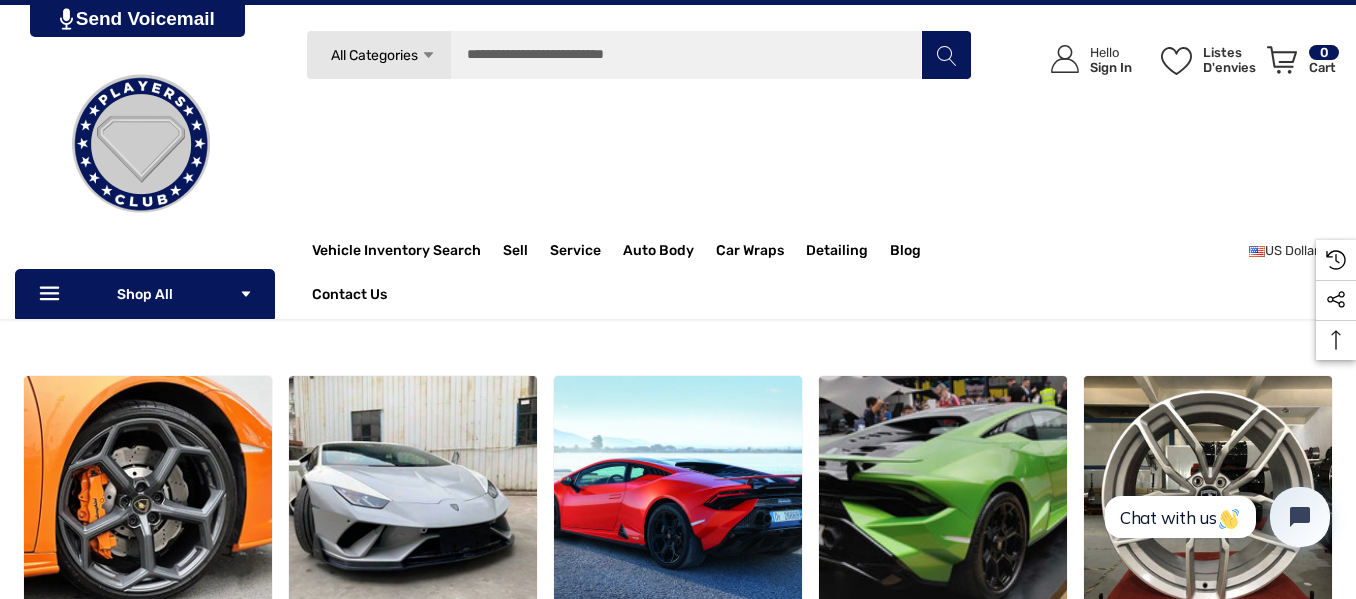 scroll, scrollTop: 0, scrollLeft: 0, axis: both 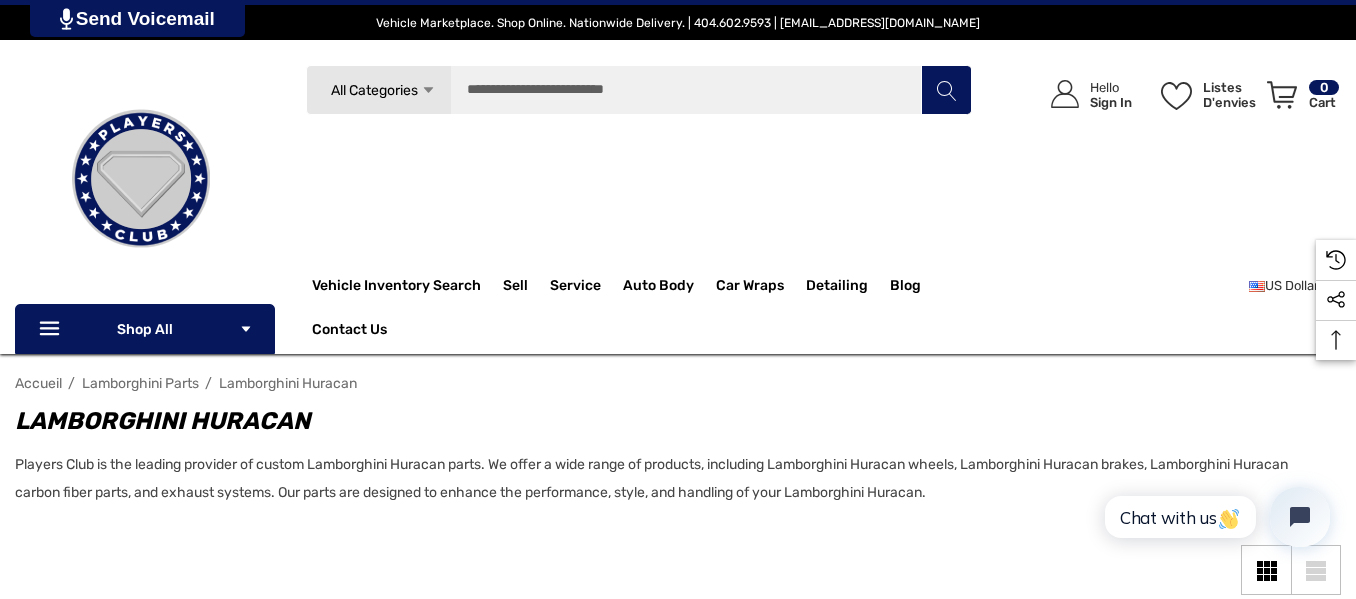 click on "All Categories
Icon Arrow Down
Icon Arrow Down
Icon Arrow Up
Icon Arrow Up" at bounding box center (378, 90) 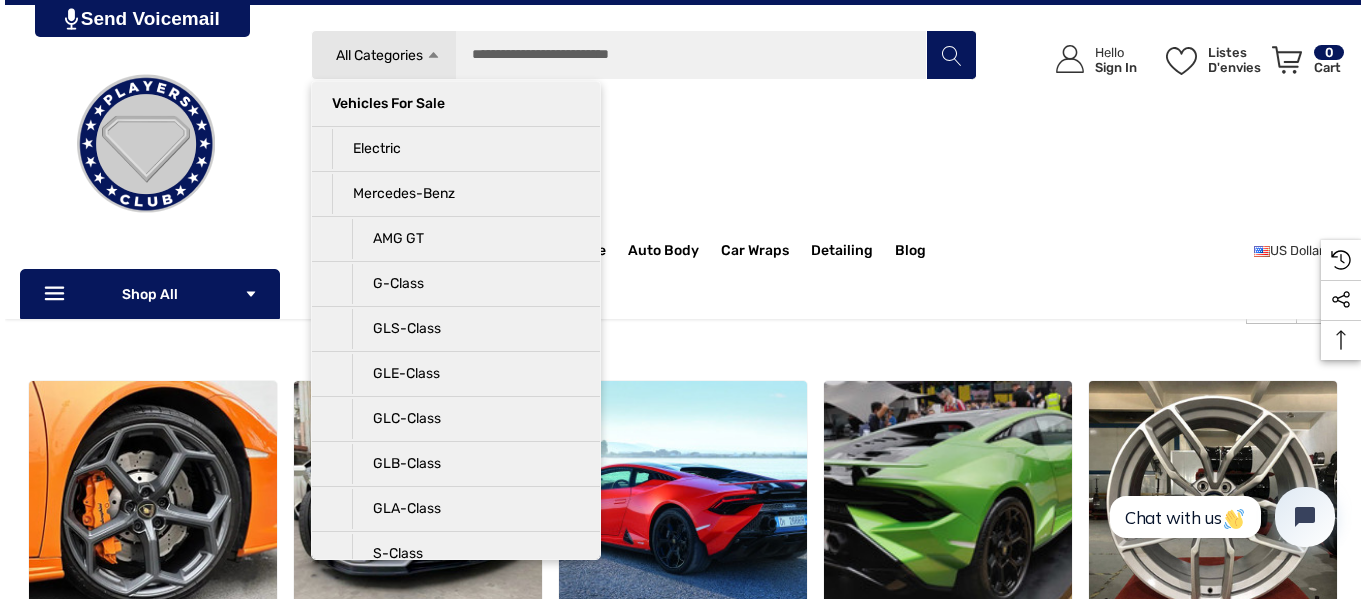 scroll, scrollTop: 155, scrollLeft: 0, axis: vertical 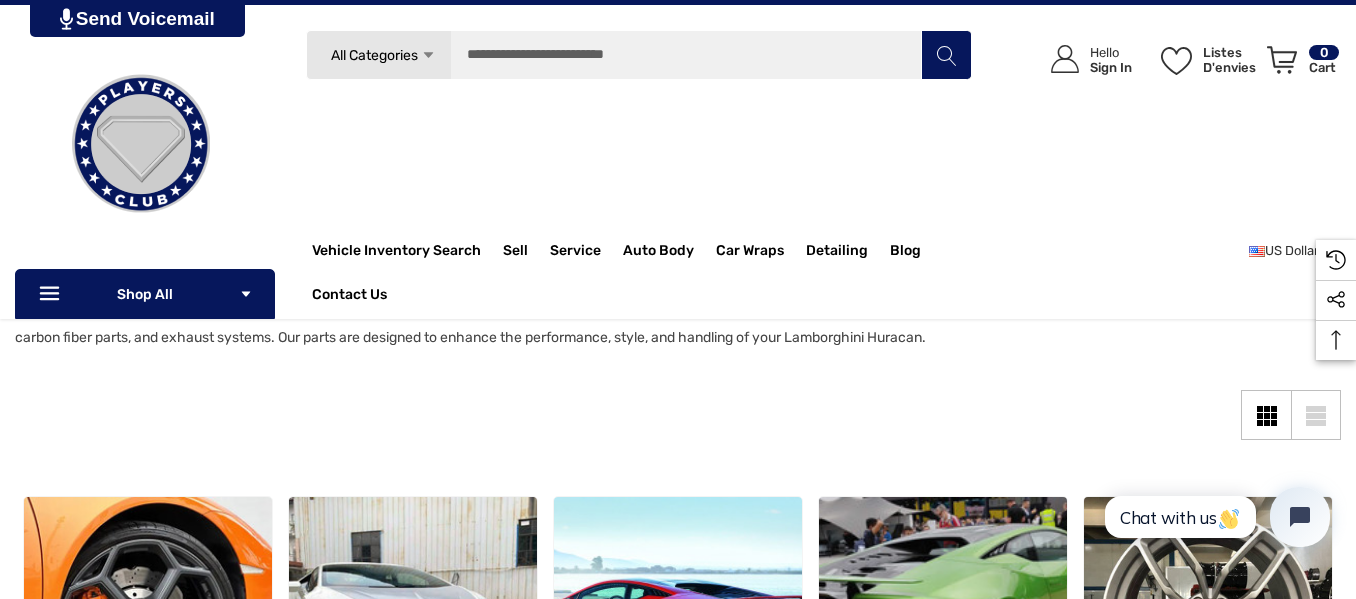 drag, startPoint x: 413, startPoint y: 277, endPoint x: 426, endPoint y: 125, distance: 152.5549 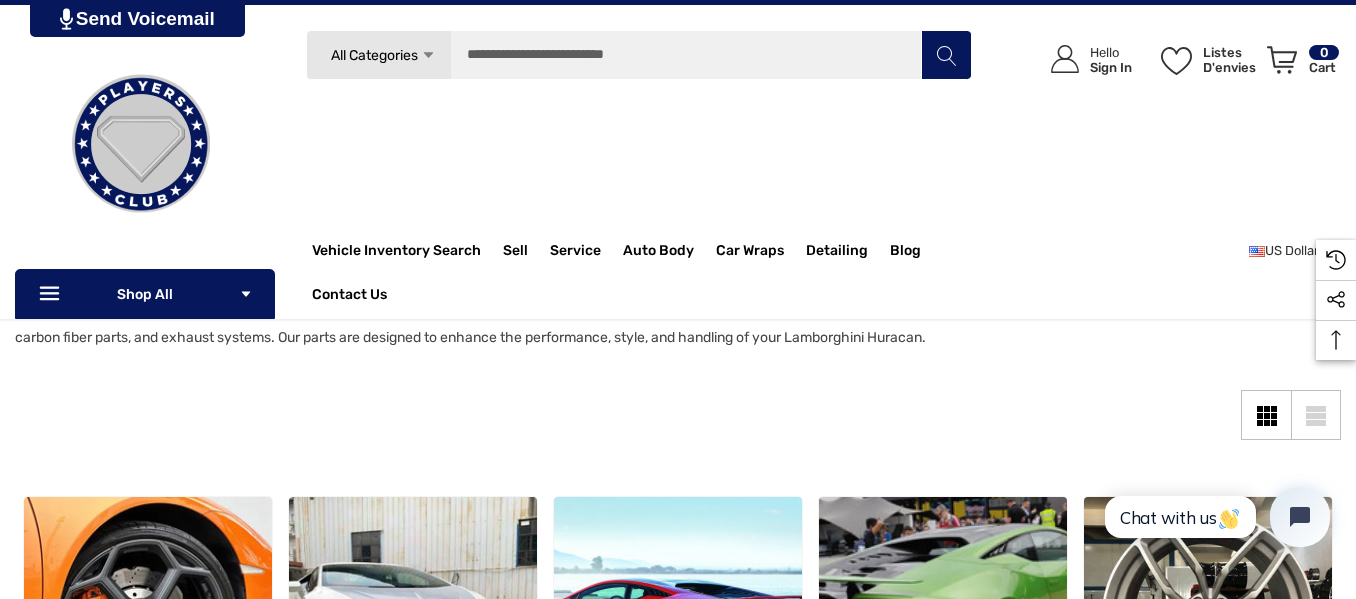 click on "All Categories" at bounding box center [373, 55] 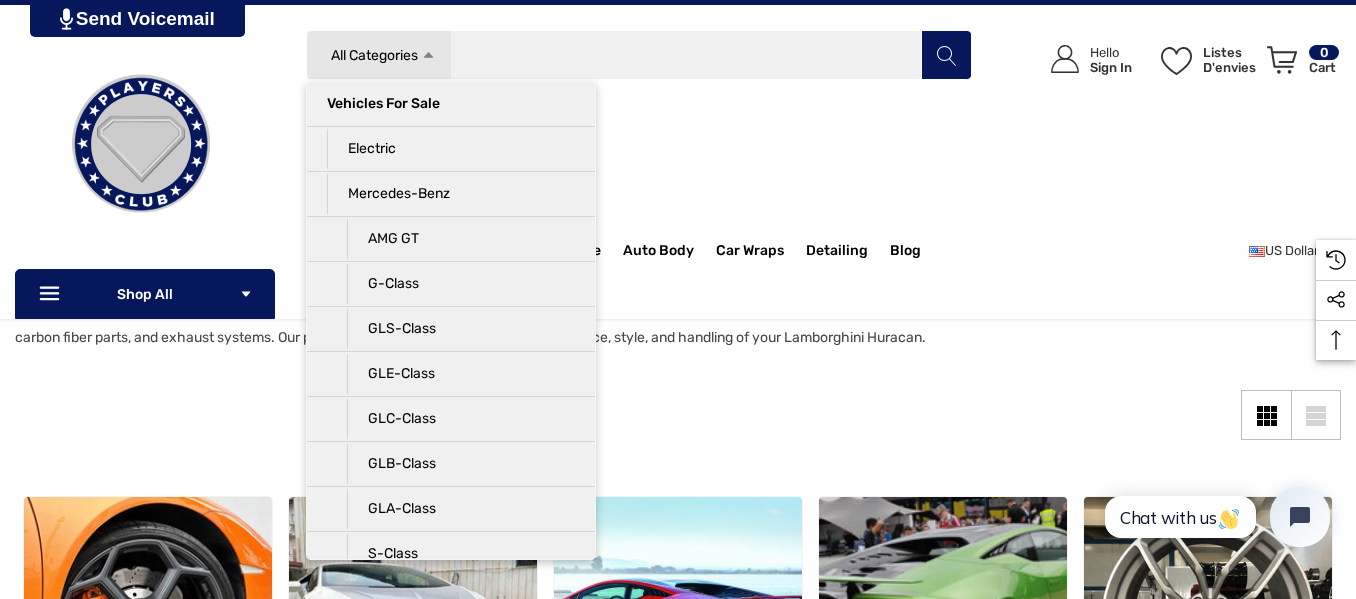 click on "Rechercher" at bounding box center (639, 55) 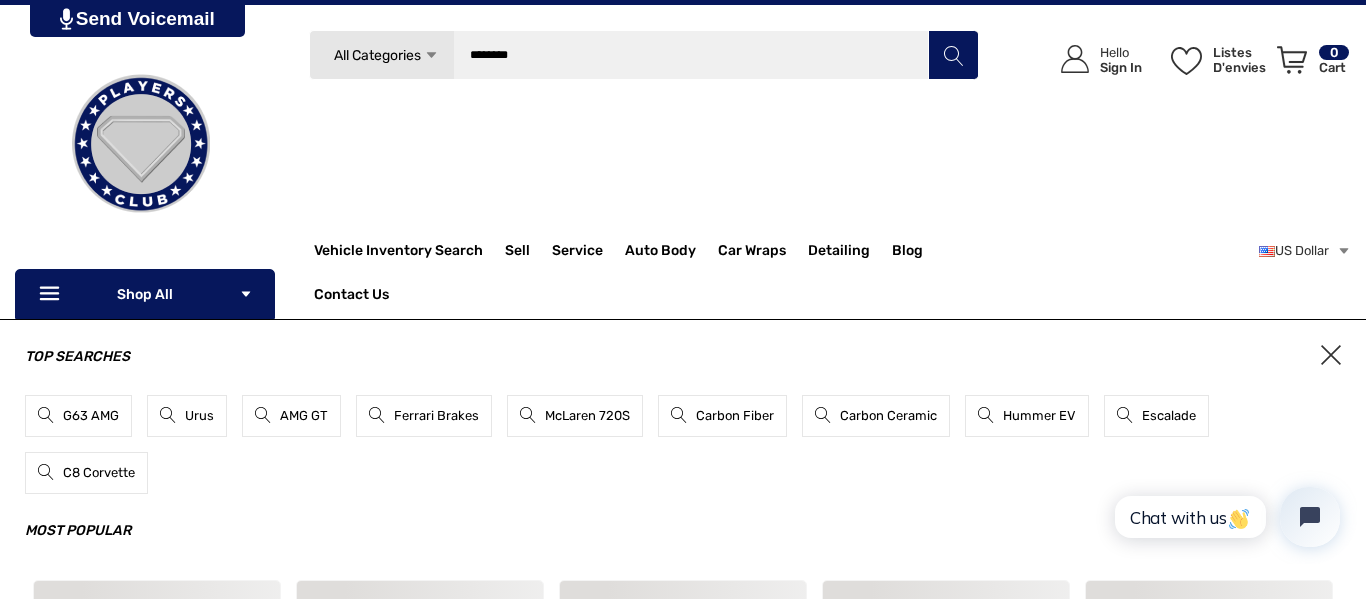 type on "********" 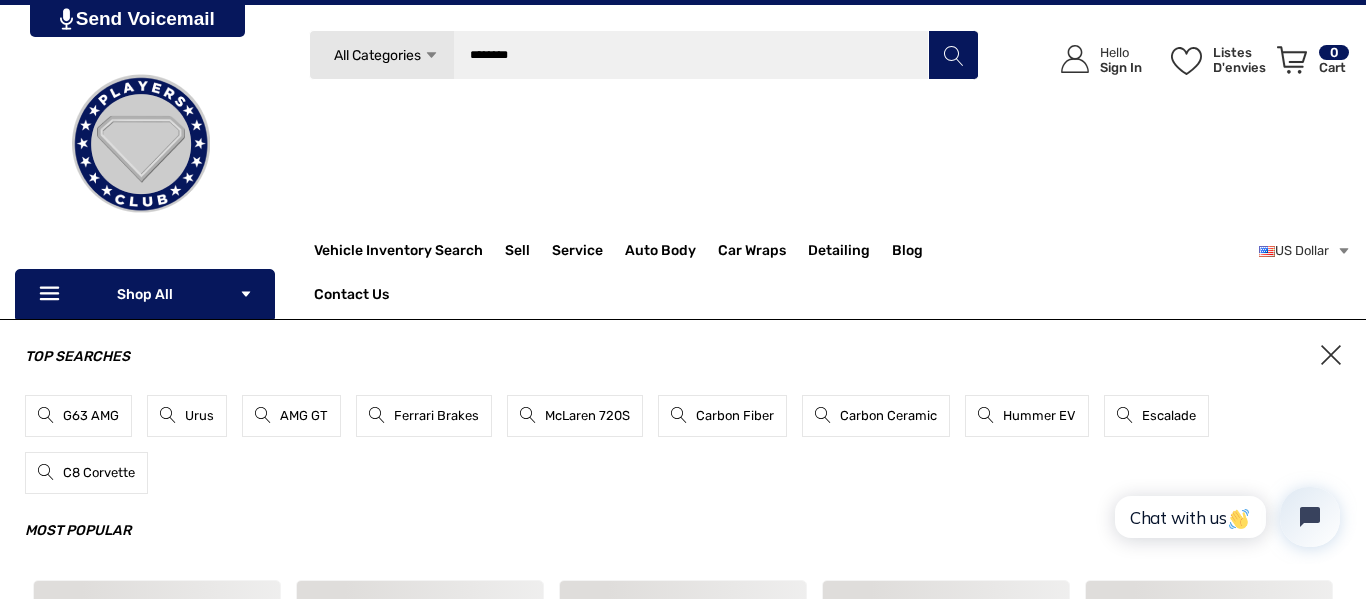 click at bounding box center (953, 55) 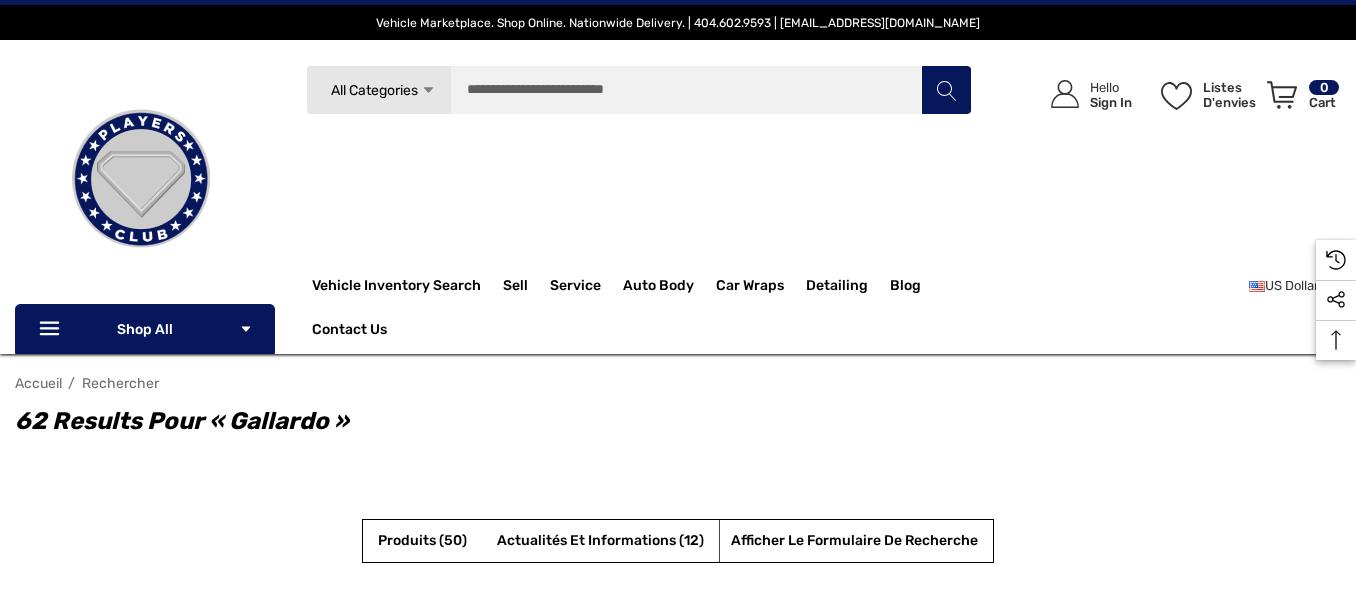 scroll, scrollTop: 155, scrollLeft: 0, axis: vertical 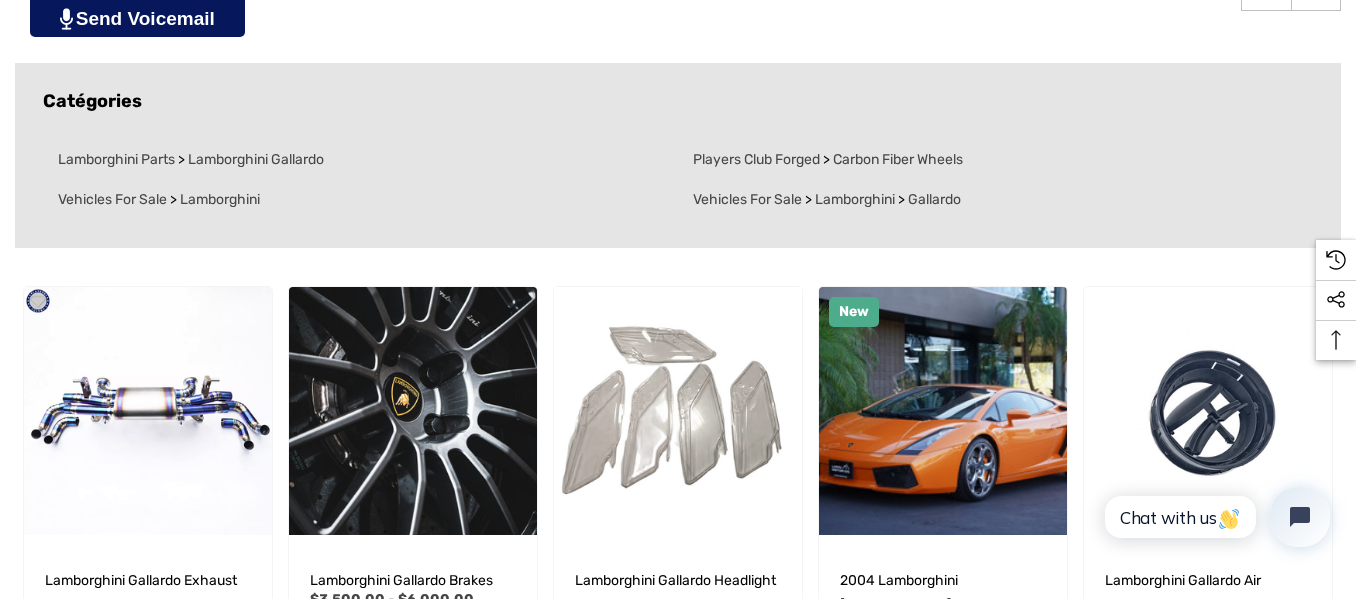 drag, startPoint x: 1365, startPoint y: 78, endPoint x: 1365, endPoint y: 195, distance: 117 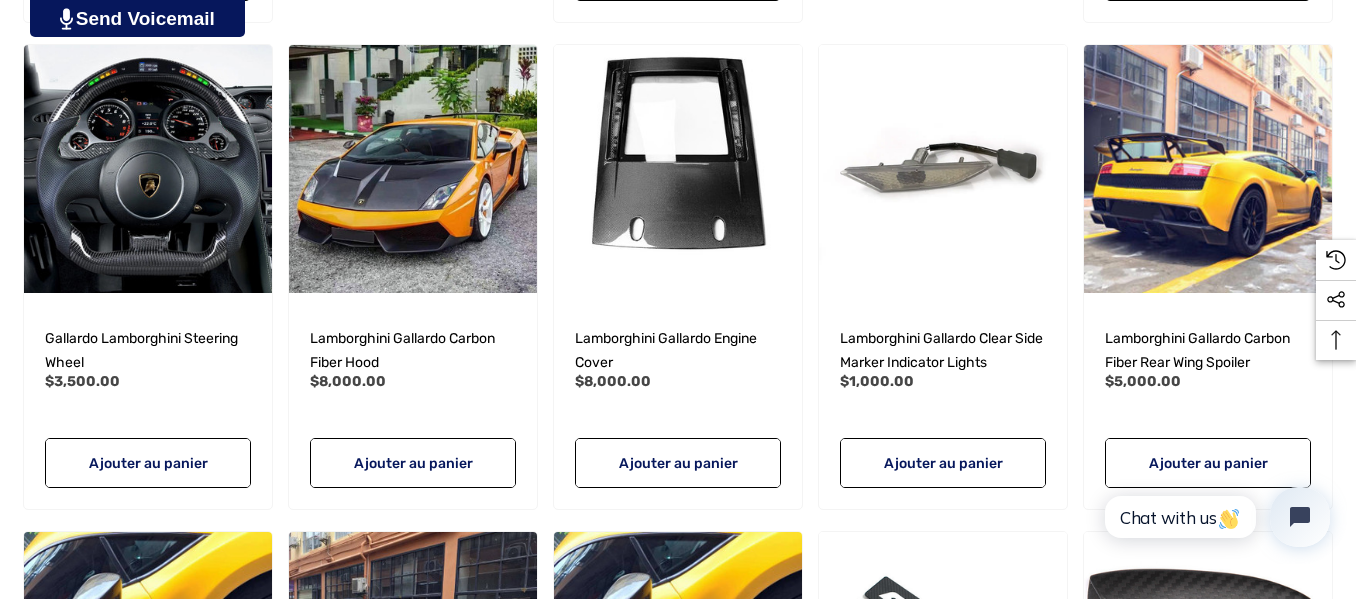 scroll, scrollTop: 1408, scrollLeft: 0, axis: vertical 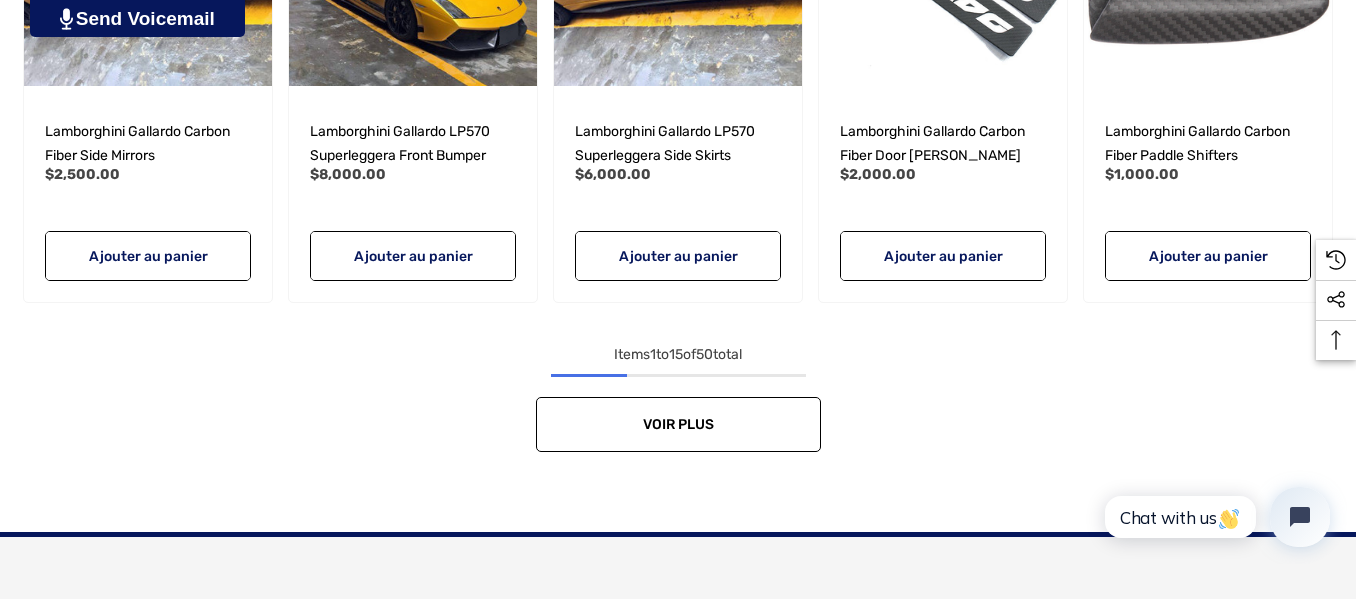 click on "Voir plus" at bounding box center [678, 424] 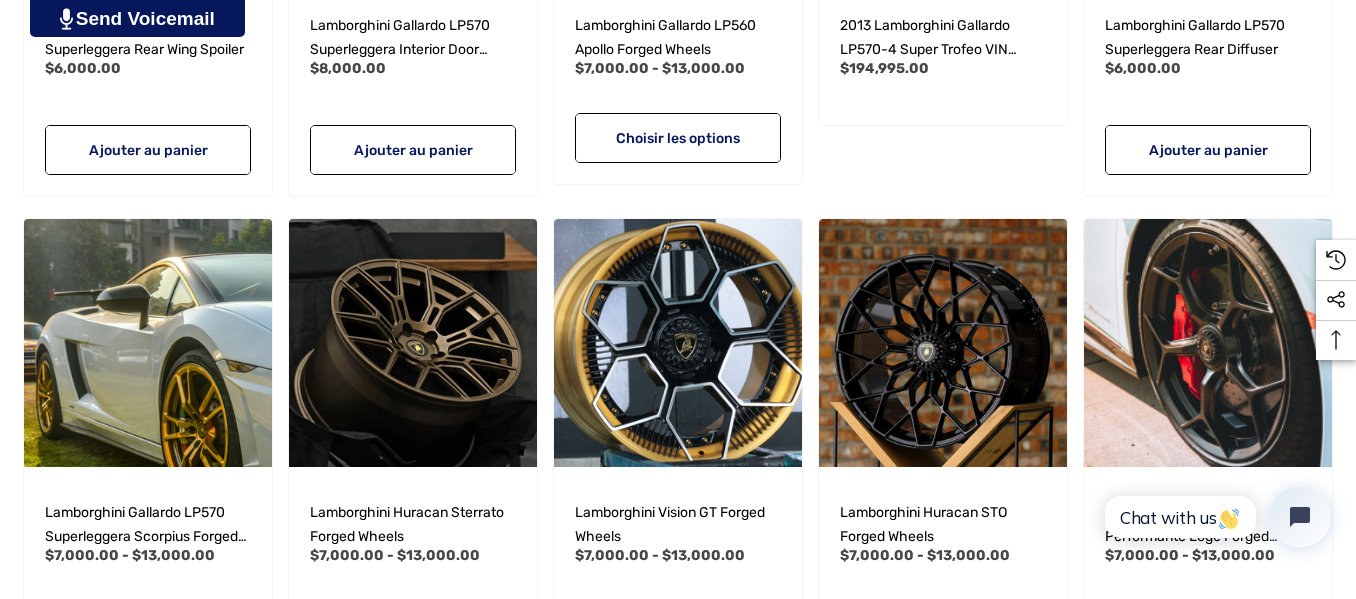 scroll, scrollTop: 2707, scrollLeft: 0, axis: vertical 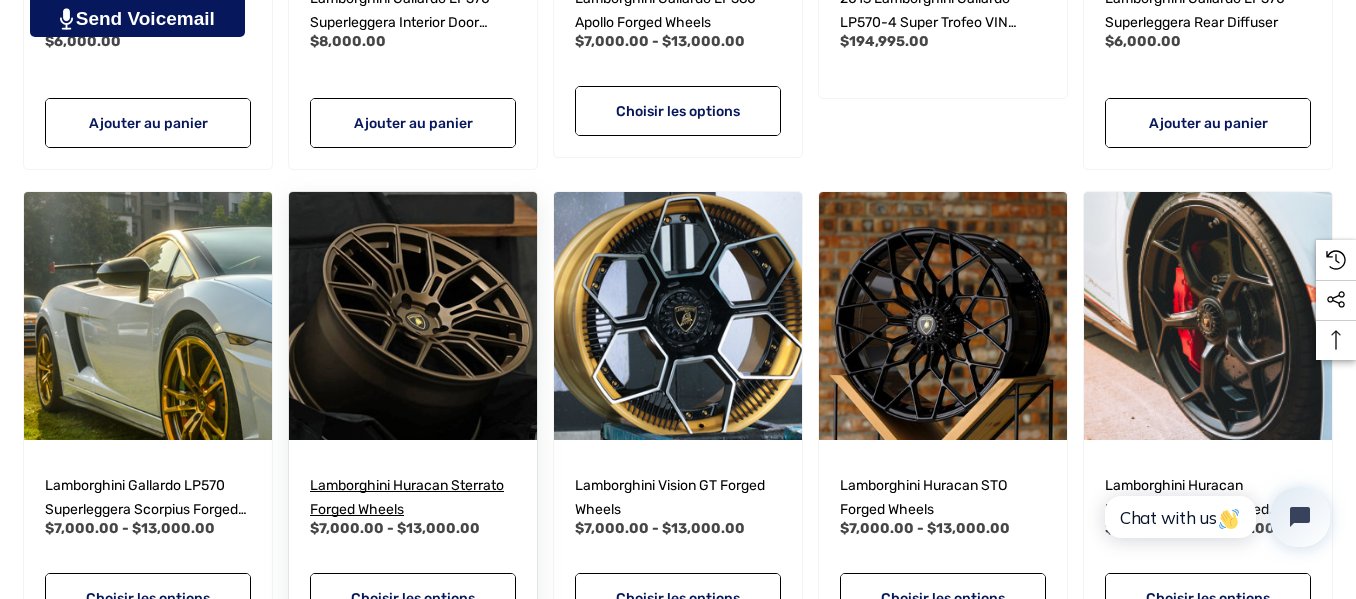 click on "Lamborghini Huracan Sterrato Forged Wheels" at bounding box center (407, 497) 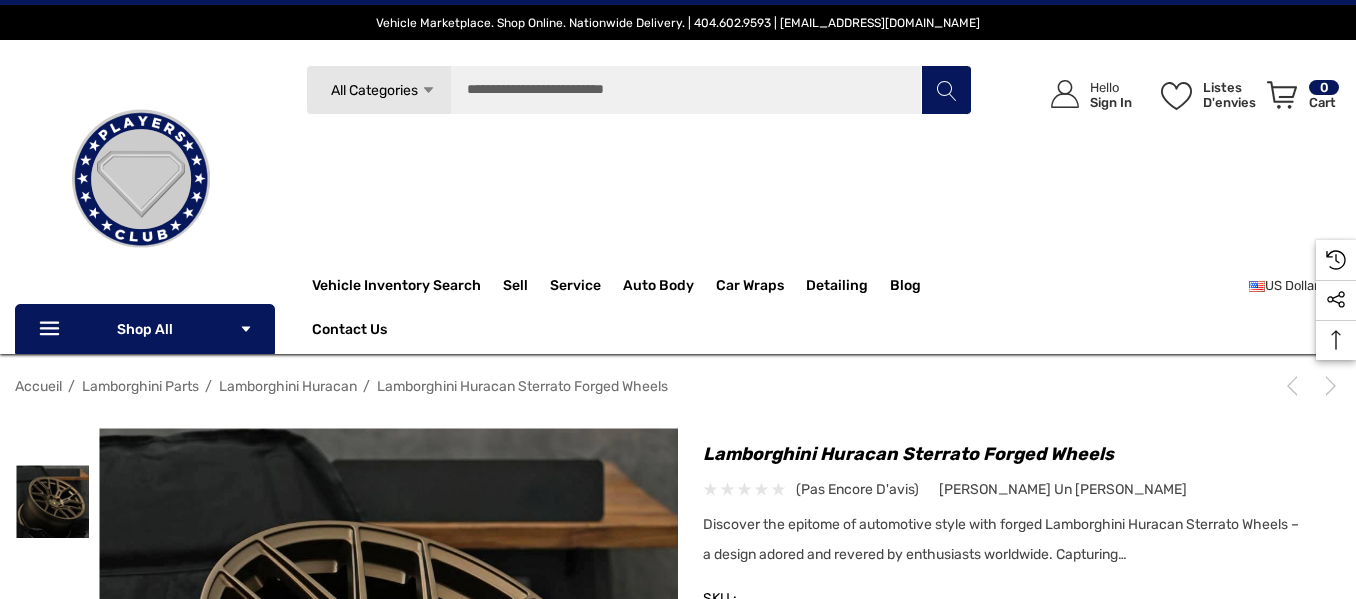 scroll, scrollTop: 0, scrollLeft: 0, axis: both 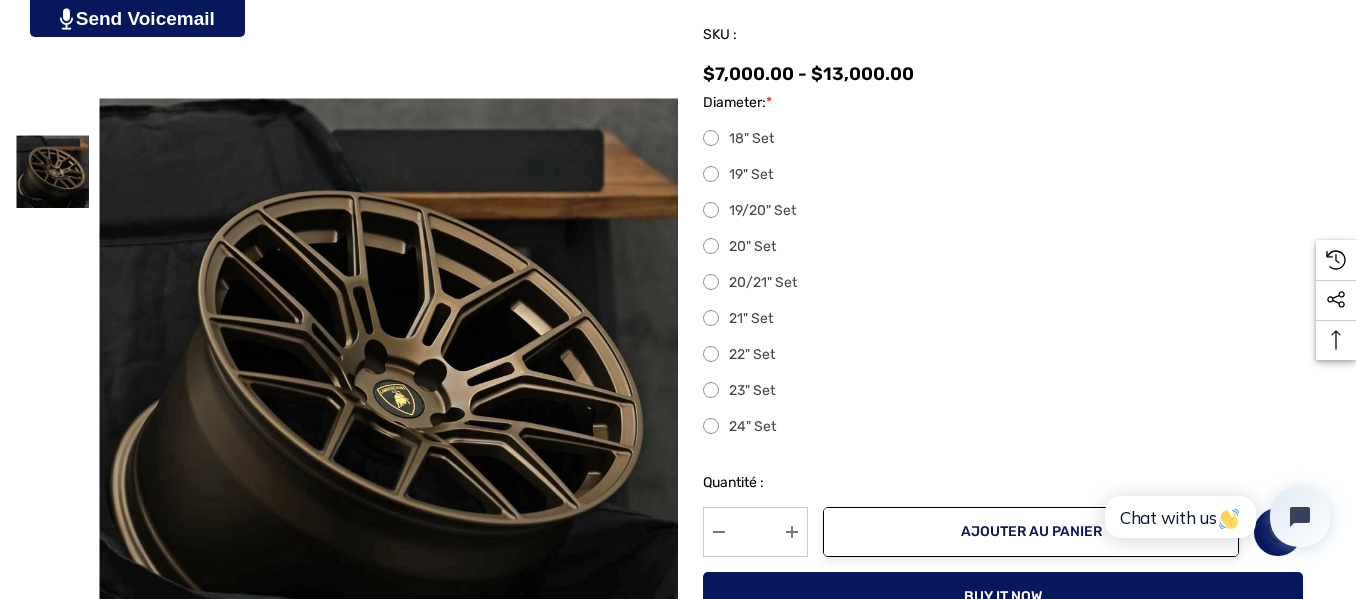 drag, startPoint x: 1365, startPoint y: 68, endPoint x: 1365, endPoint y: 208, distance: 140 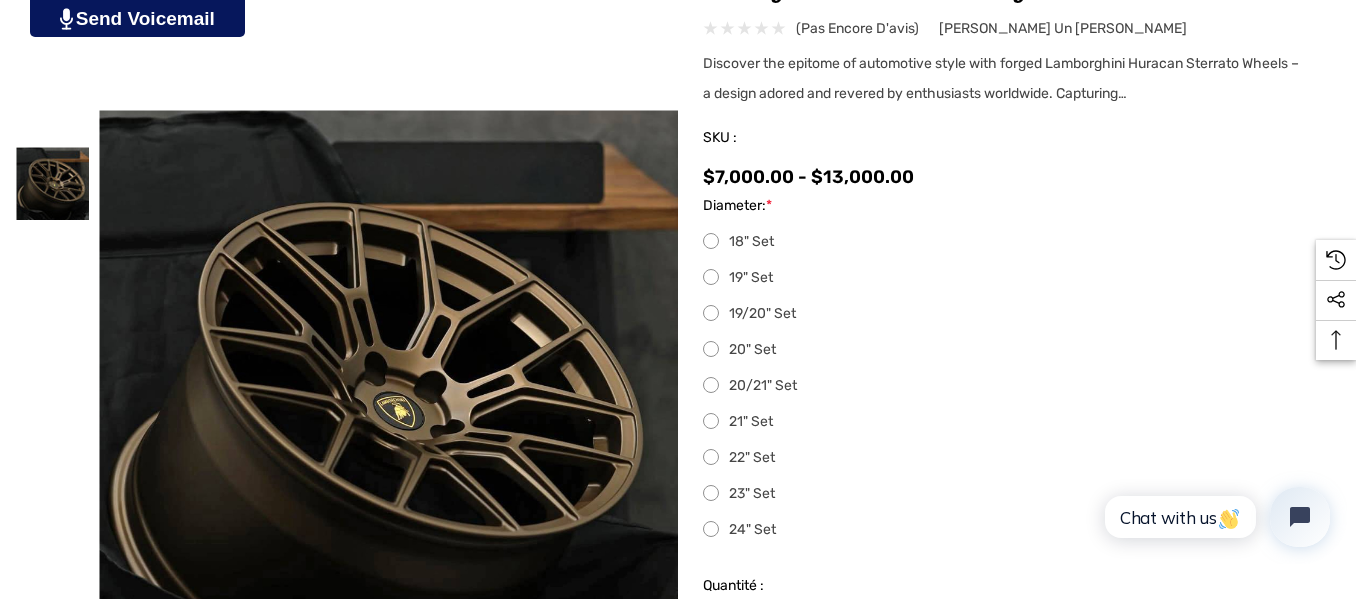 scroll, scrollTop: 468, scrollLeft: 0, axis: vertical 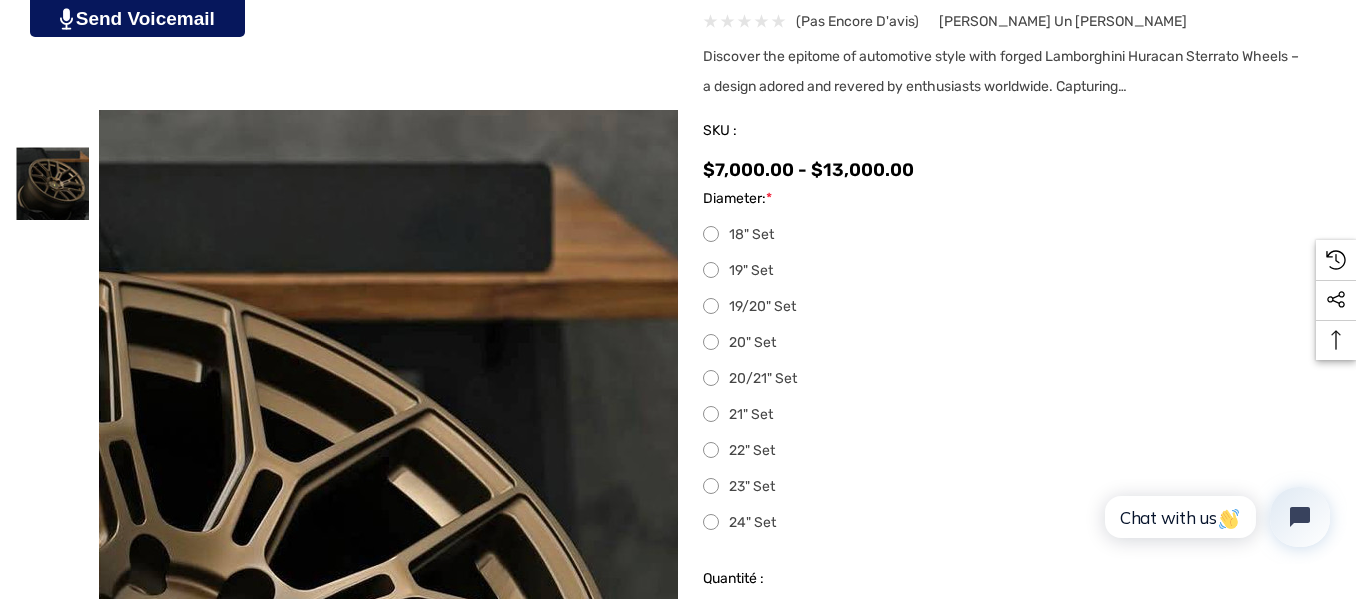 drag, startPoint x: 673, startPoint y: 235, endPoint x: 674, endPoint y: 165, distance: 70.00714 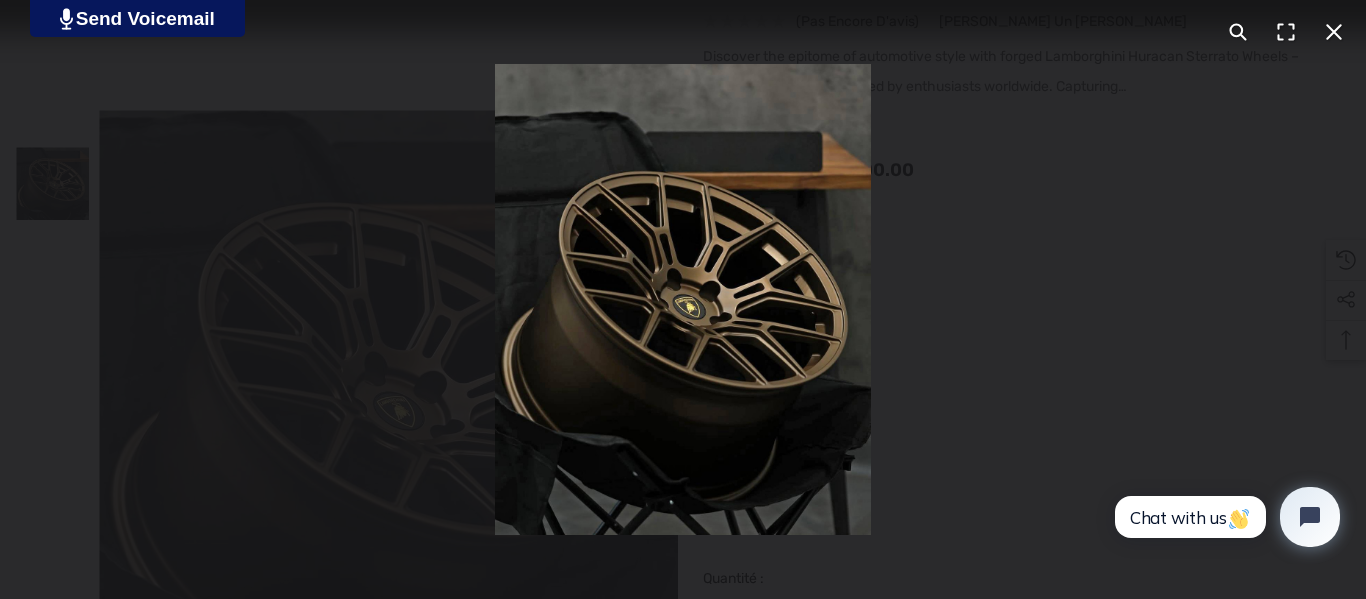click at bounding box center (683, 299) 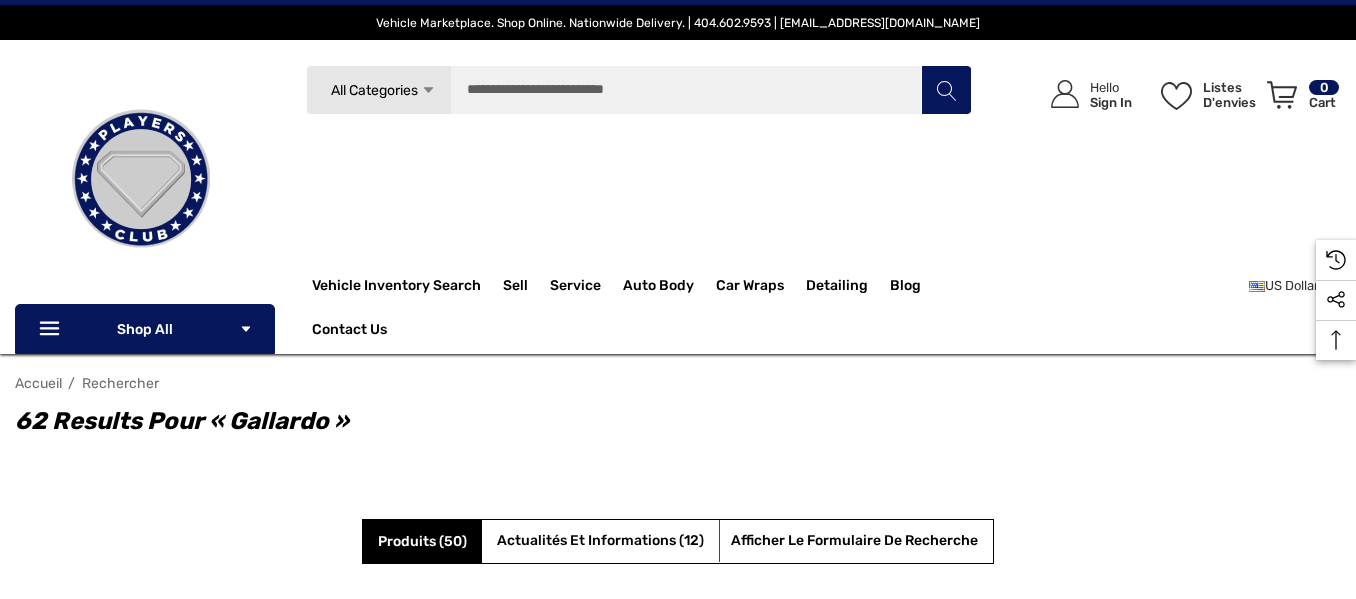 scroll, scrollTop: 2632, scrollLeft: 0, axis: vertical 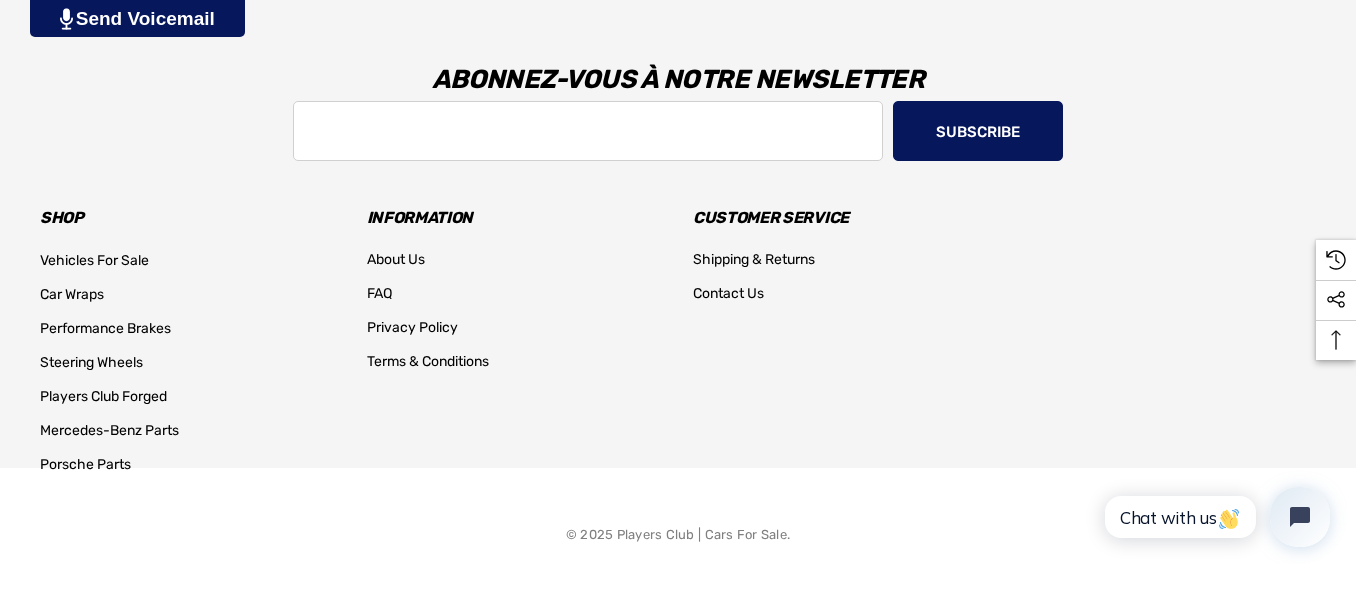 click on "Adresse e-mail" at bounding box center [588, 131] 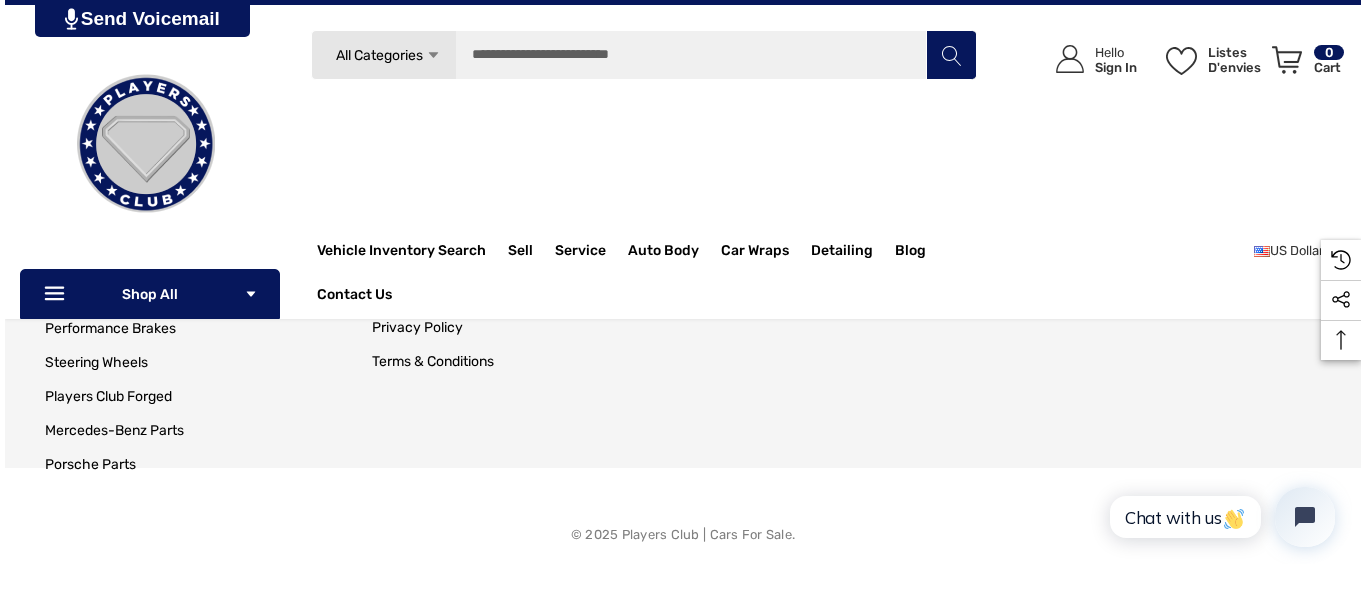 scroll, scrollTop: 2108, scrollLeft: 0, axis: vertical 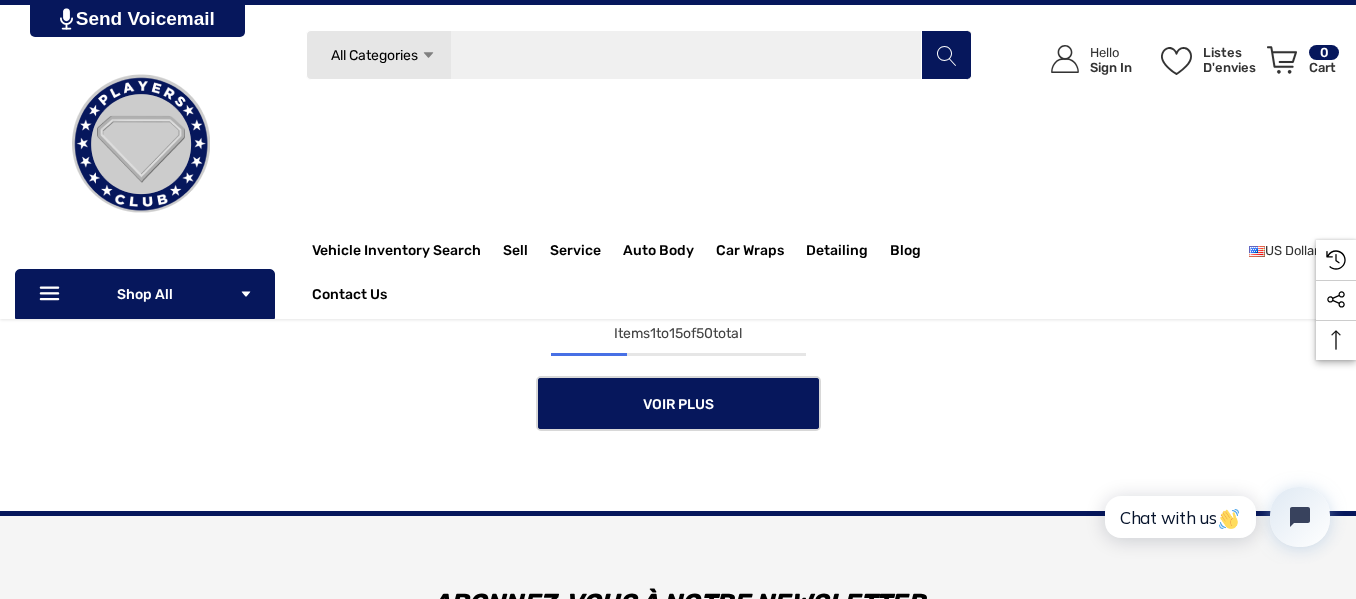 click on "Rechercher" at bounding box center (639, 55) 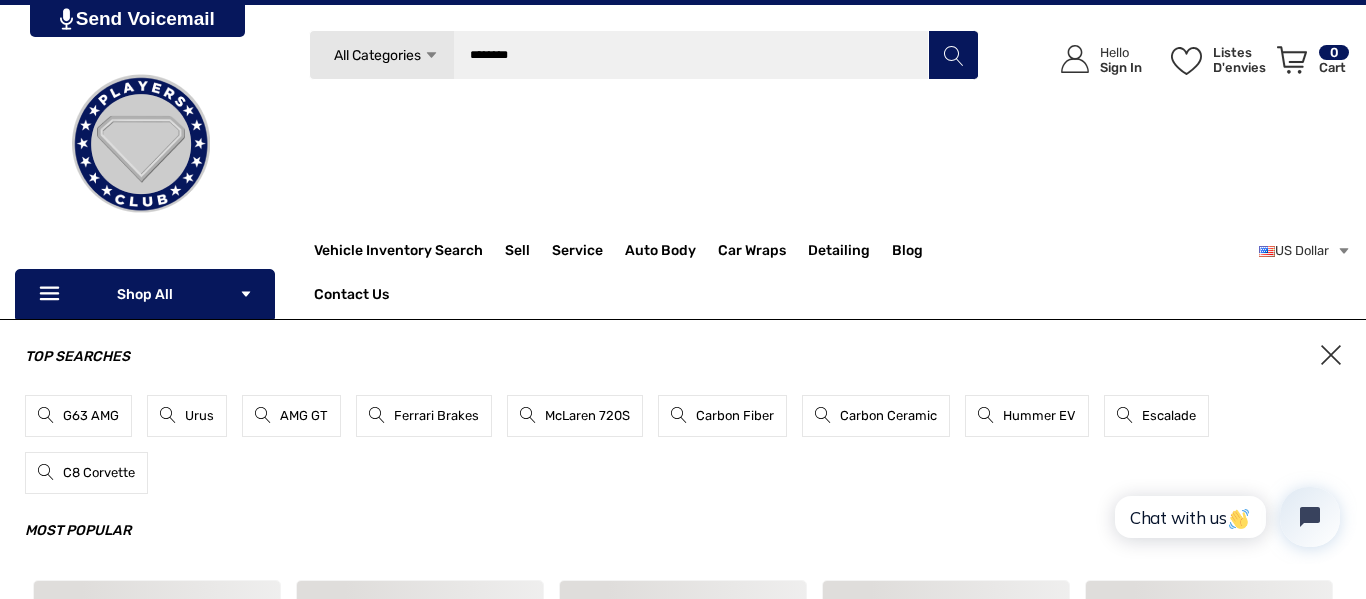 type on "********" 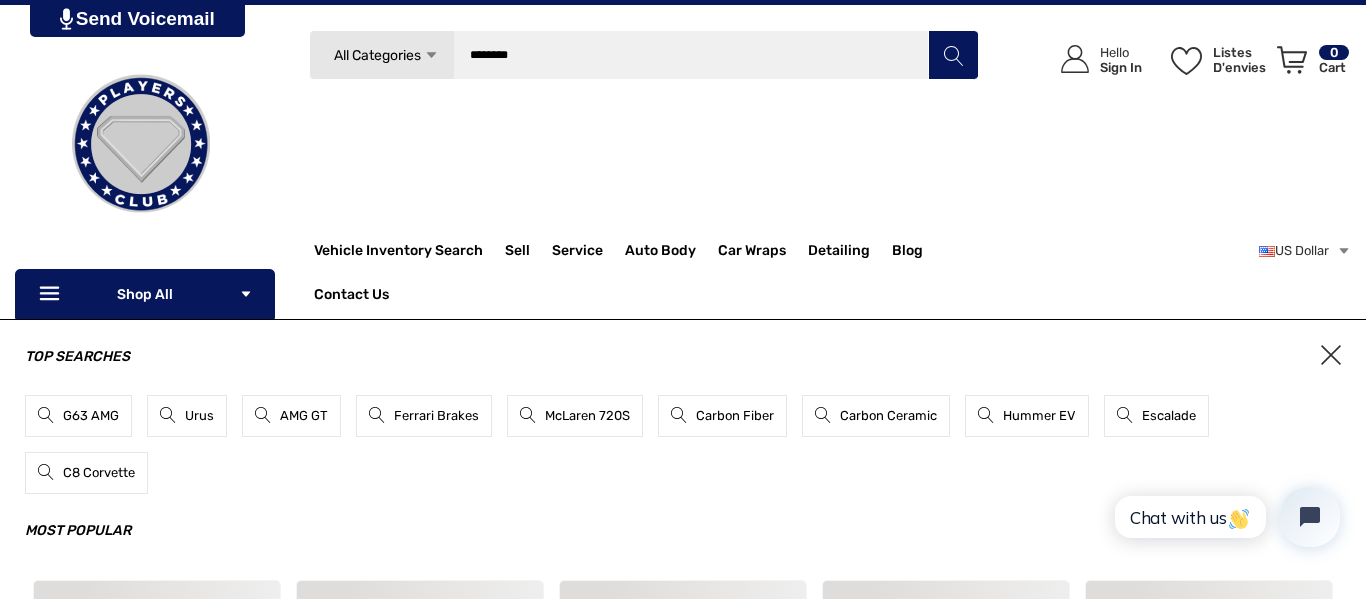 click at bounding box center [953, 55] 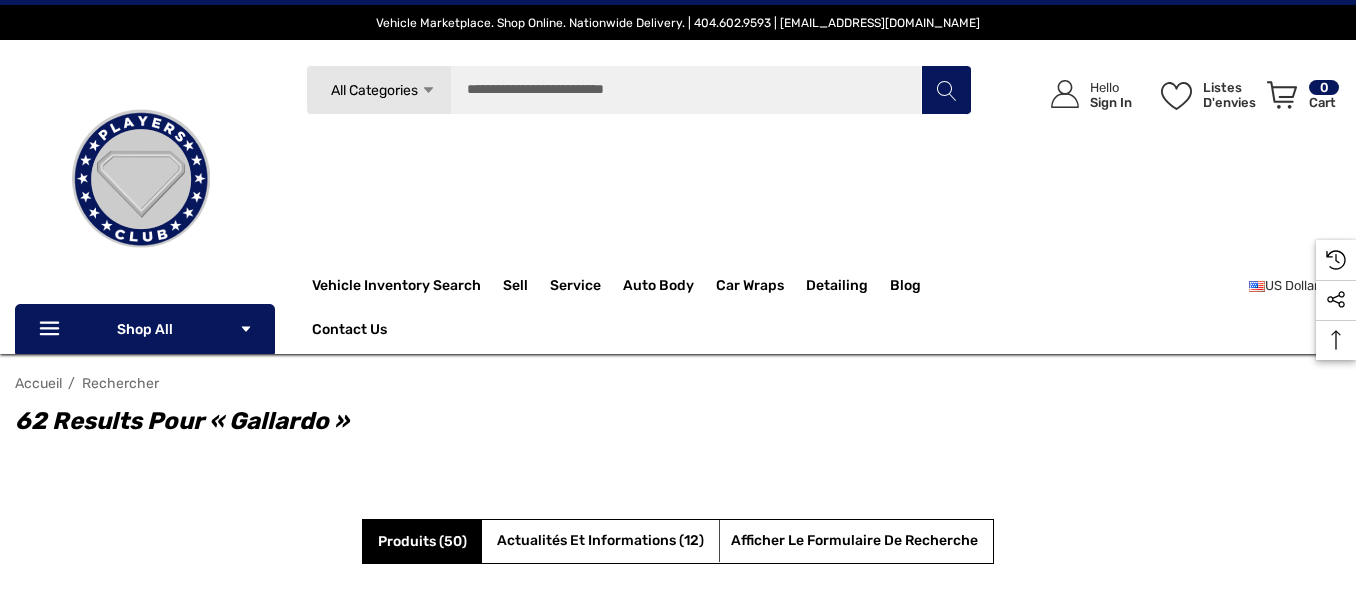 scroll, scrollTop: 2108, scrollLeft: 0, axis: vertical 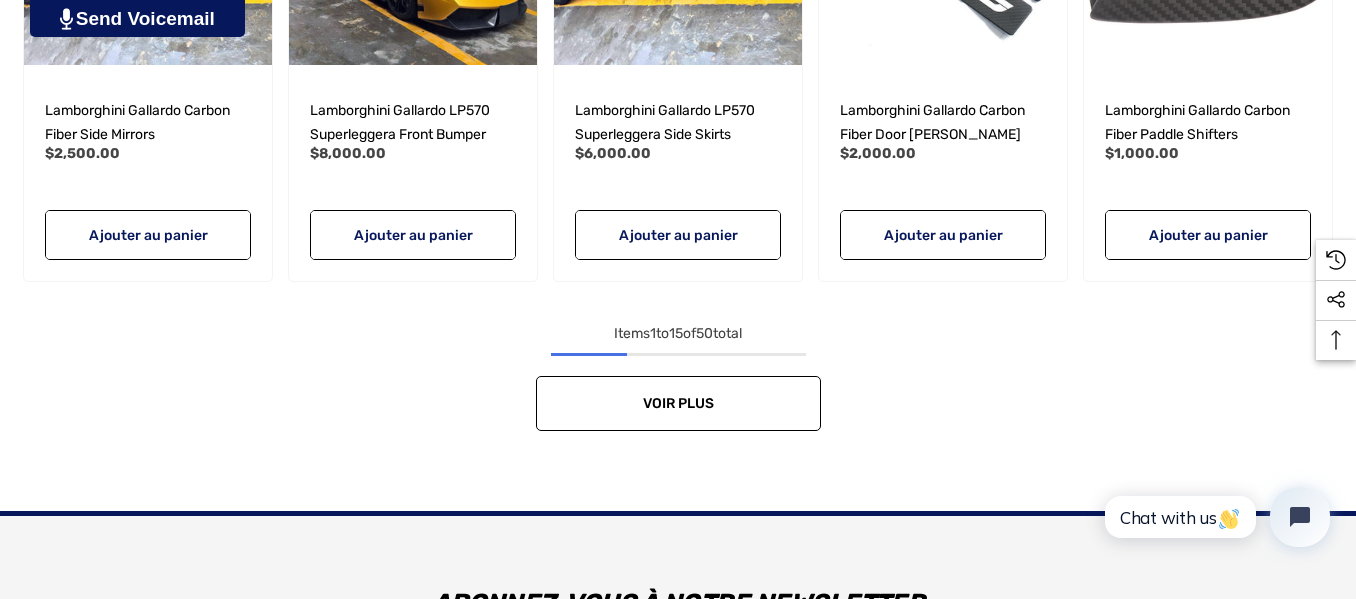 click on "Voir plus" at bounding box center [678, 403] 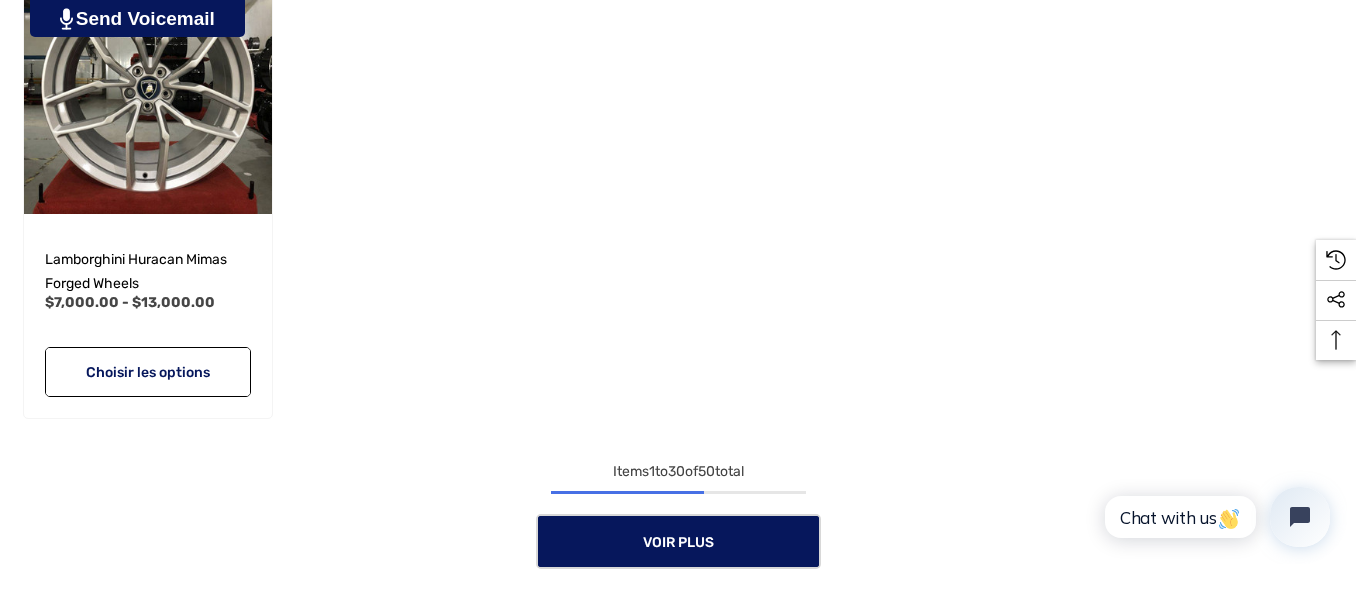scroll, scrollTop: 3944, scrollLeft: 0, axis: vertical 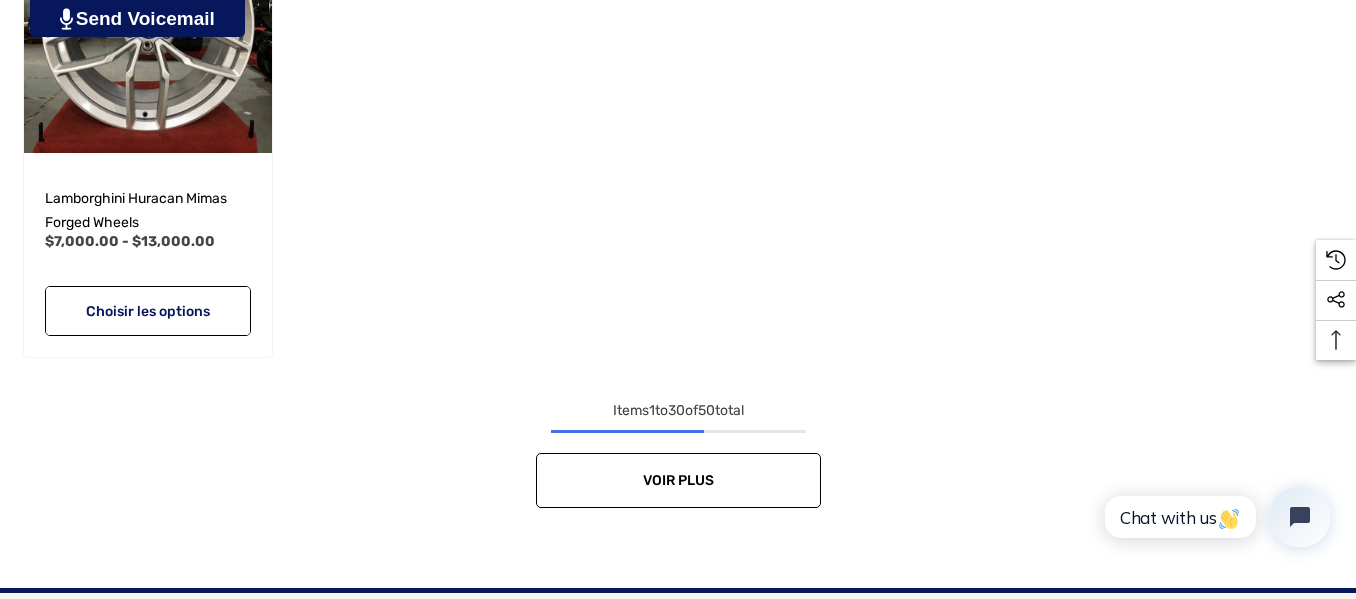 click on "Voir plus" at bounding box center [678, 480] 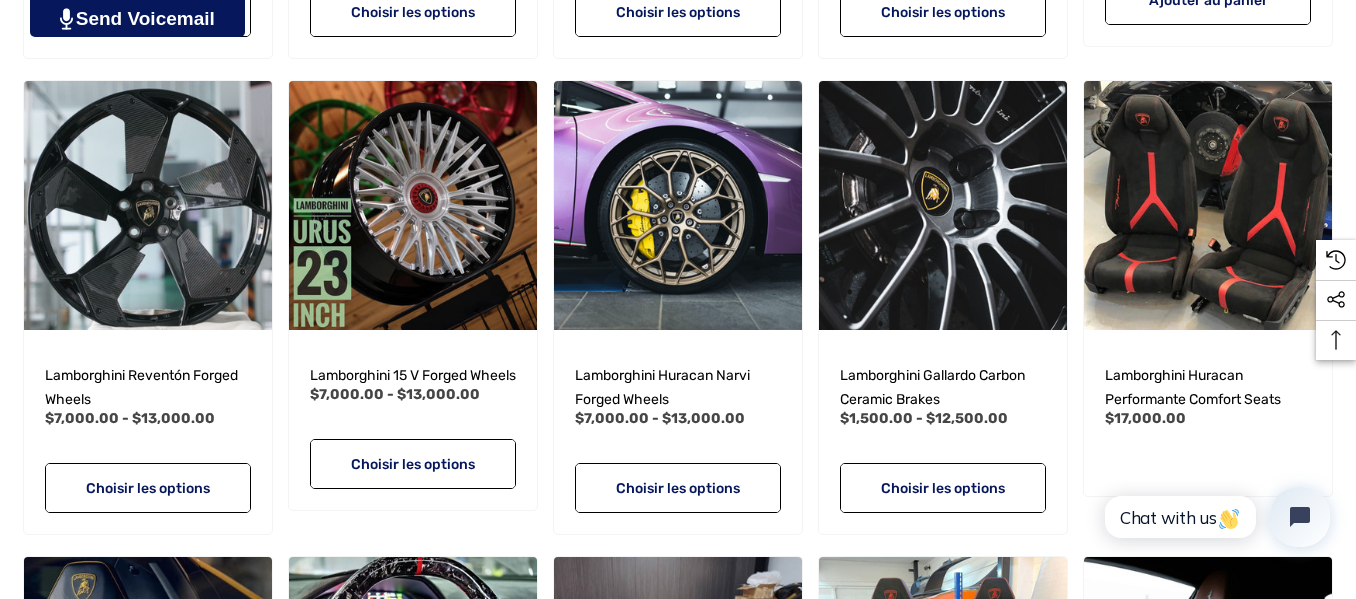 scroll, scrollTop: 4254, scrollLeft: 0, axis: vertical 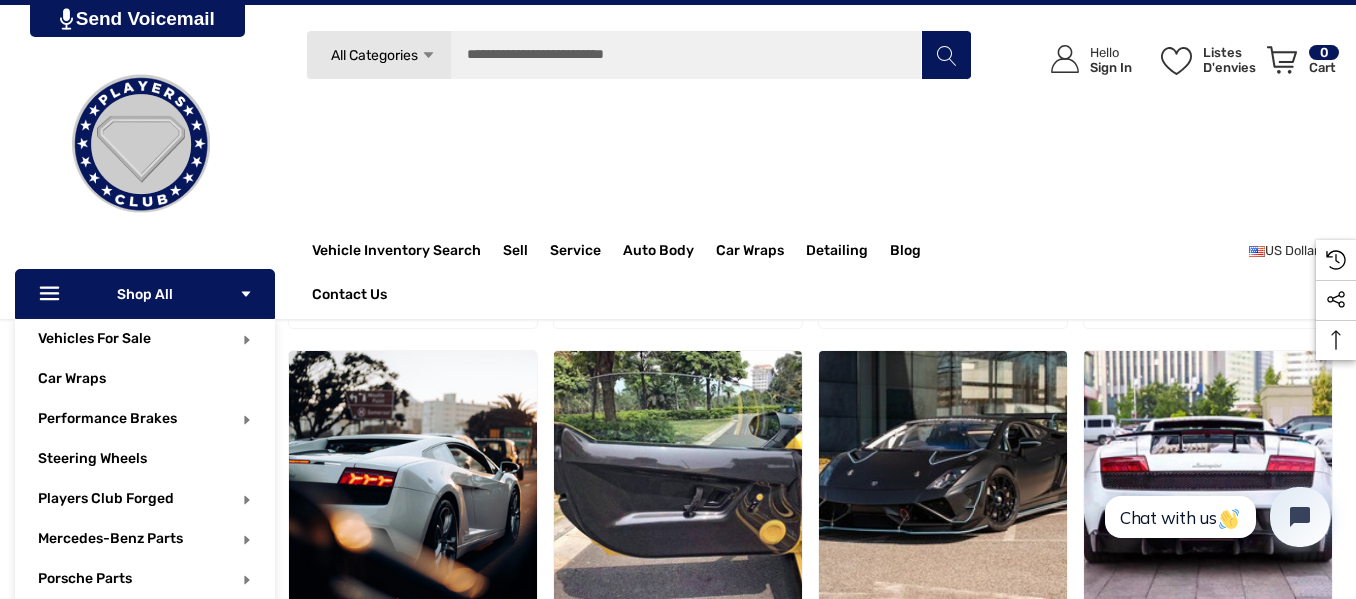 click on "Icon Line
Icon Line" 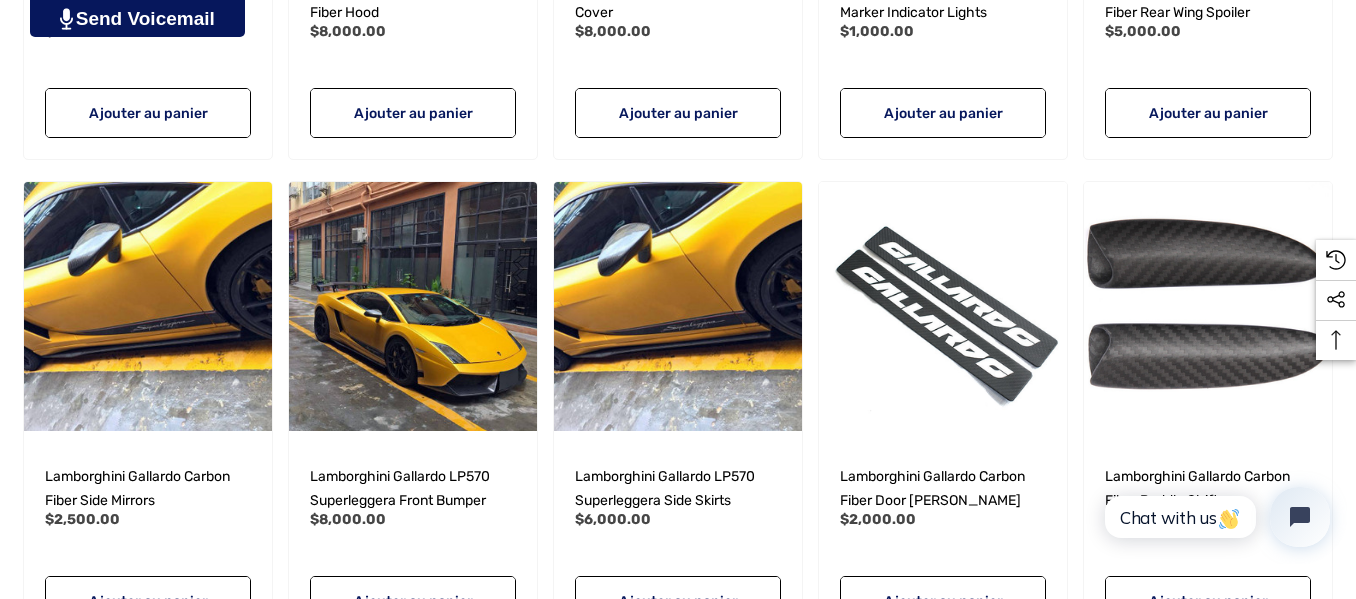 scroll, scrollTop: 1774, scrollLeft: 0, axis: vertical 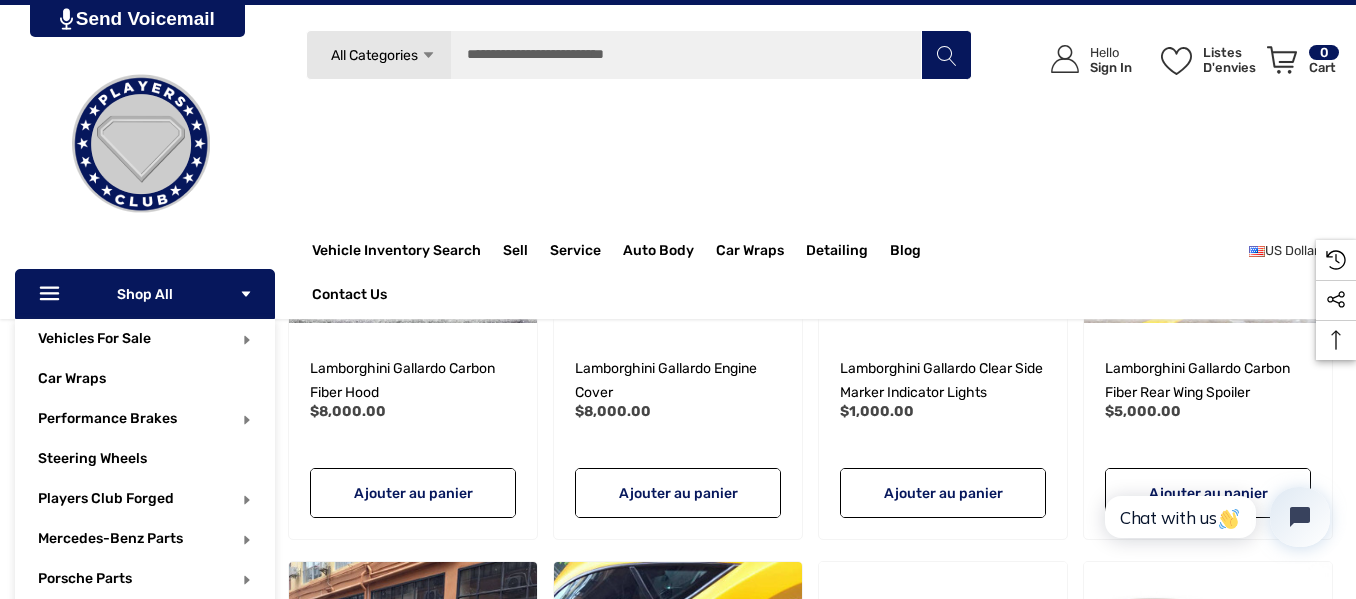 click on "Icon Line
Icon Line
Shop All
Icon Arrow Down
Icon Arrow Down" at bounding box center [145, 294] 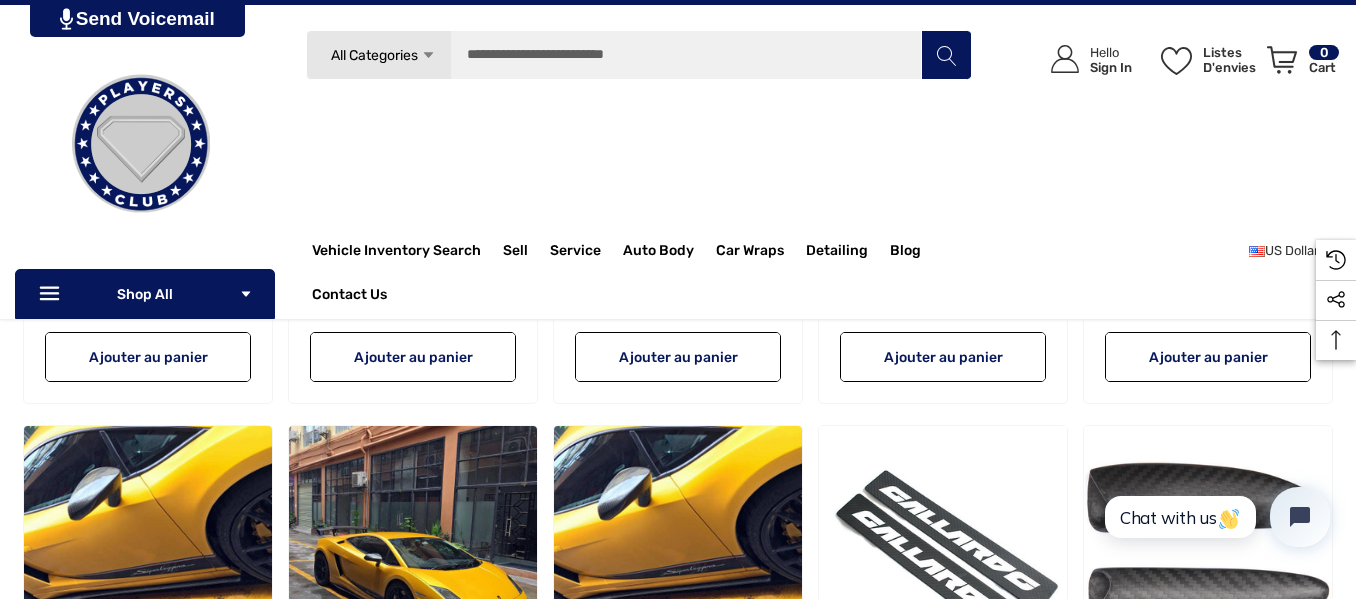 scroll, scrollTop: 1477, scrollLeft: 0, axis: vertical 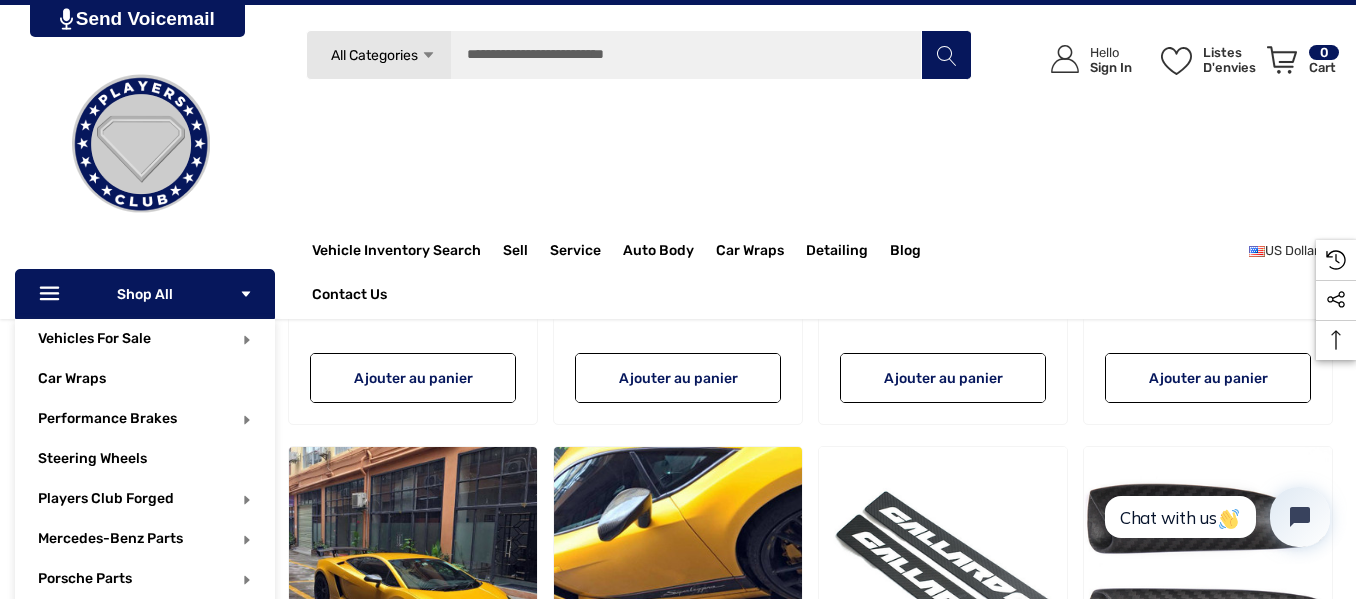 click on "Icon Line
Icon Line
Shop All
Icon Arrow Down
Icon Arrow Down" at bounding box center (145, 294) 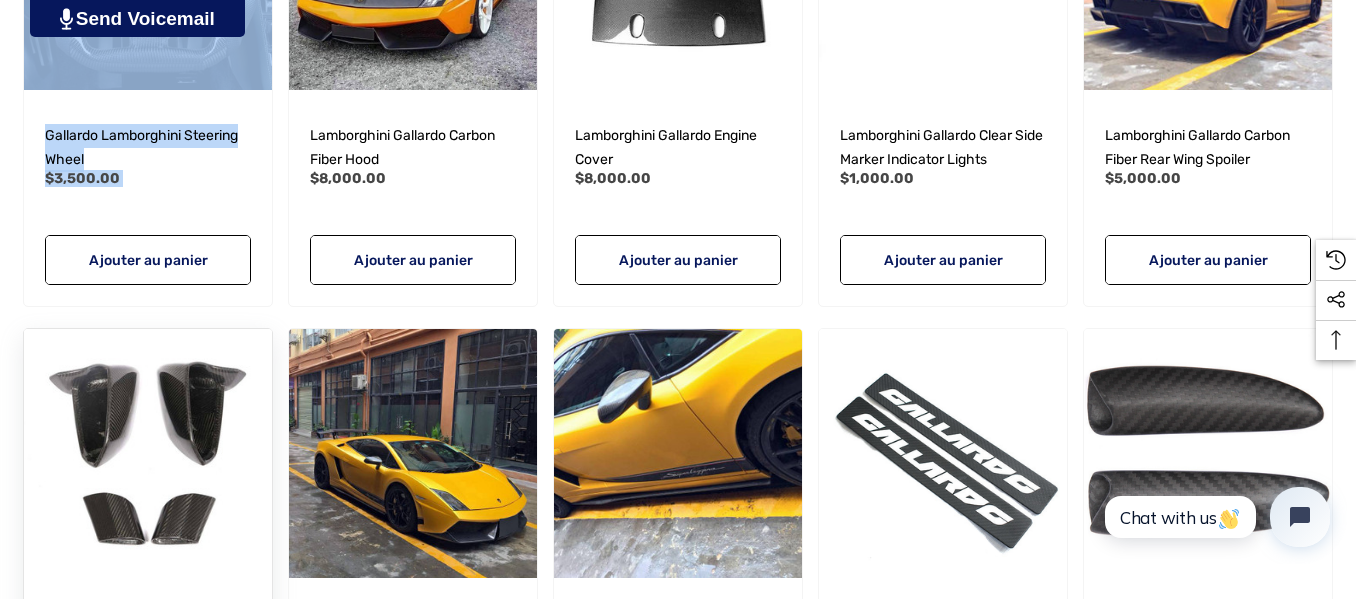 drag, startPoint x: 65, startPoint y: 435, endPoint x: 74, endPoint y: 343, distance: 92.43917 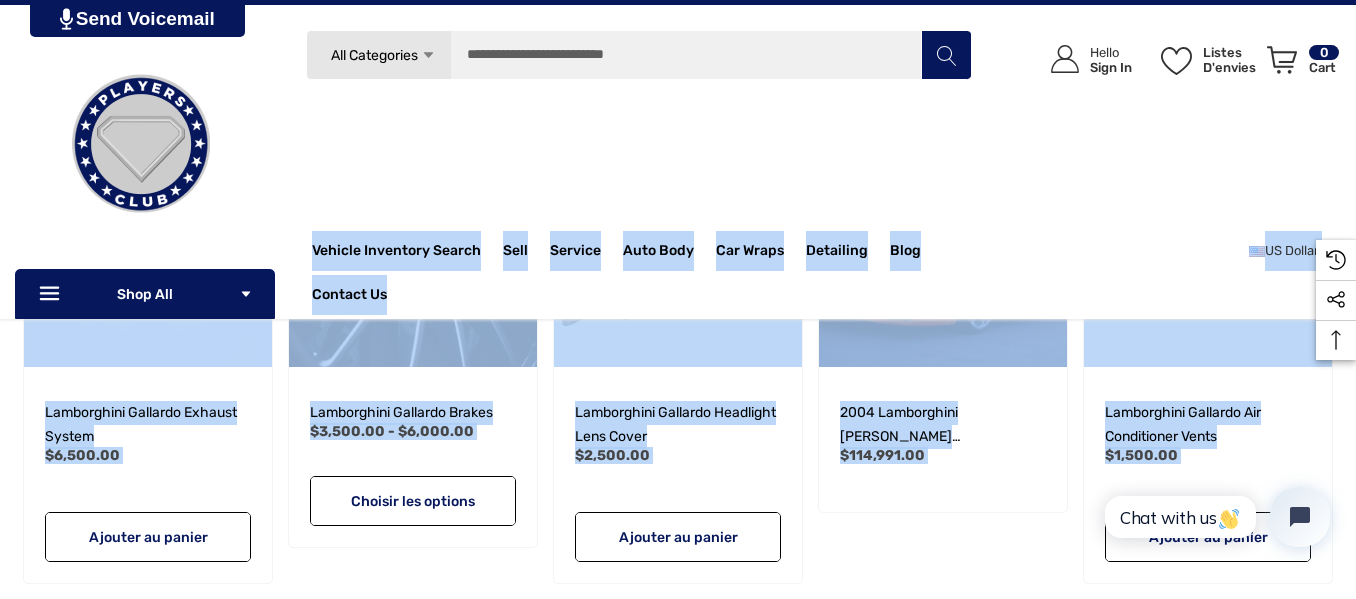 scroll, scrollTop: 797, scrollLeft: 0, axis: vertical 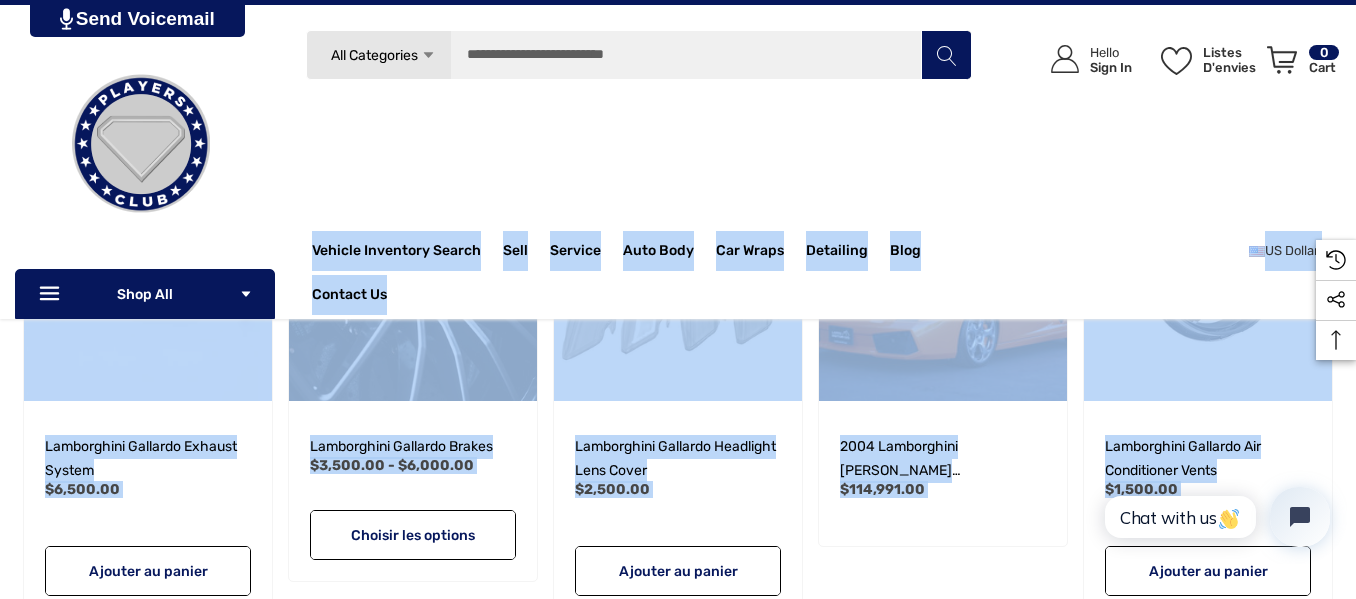 click at bounding box center (141, 144) 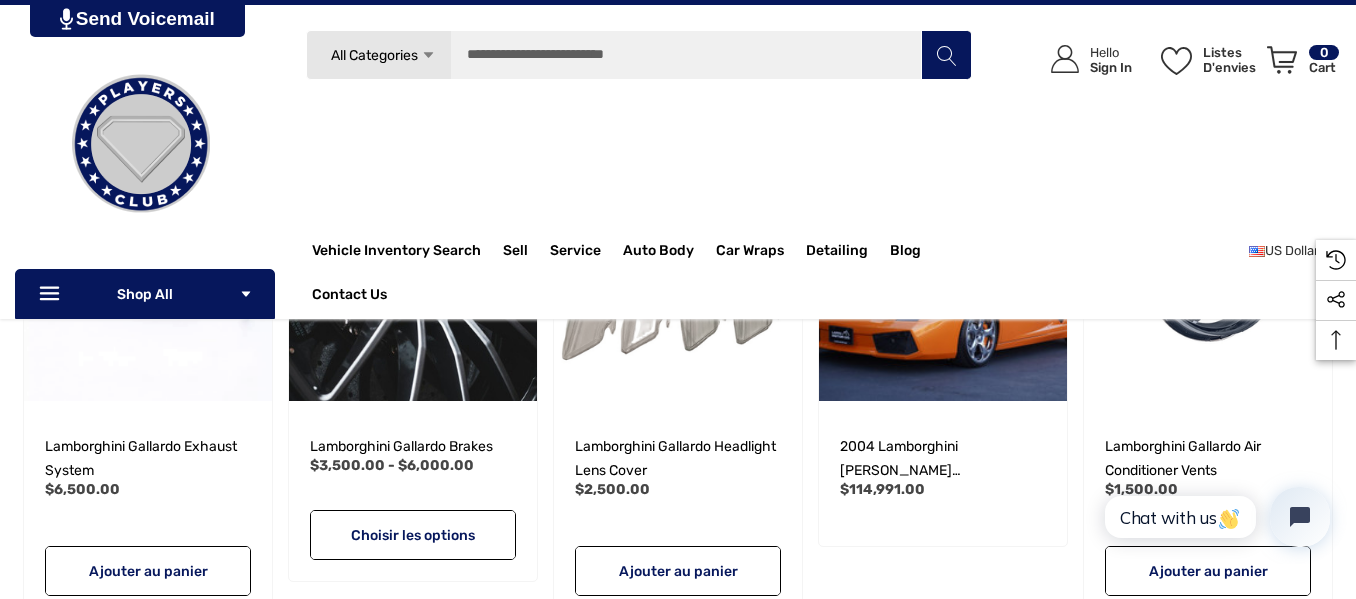 click on "Rechercher
All Categories
Icon Arrow Down
Icon Arrow Down
Icon Arrow Up
Icon Arrow Up
Vehicles For Sale
Electric
Mercedes-Benz
AMG GT
G-Class
GLS-Class
GLE-Class GLC-Class GLB-Class GLA-Class S-Class Macan" at bounding box center (639, 137) 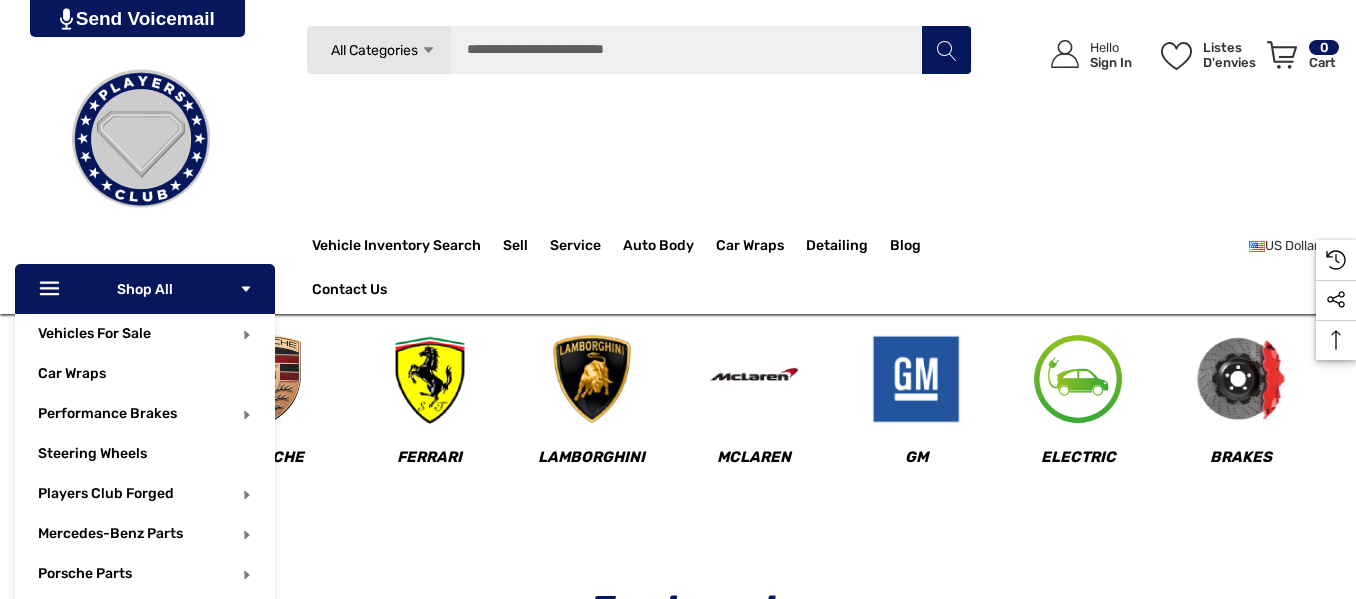 scroll, scrollTop: 80, scrollLeft: 0, axis: vertical 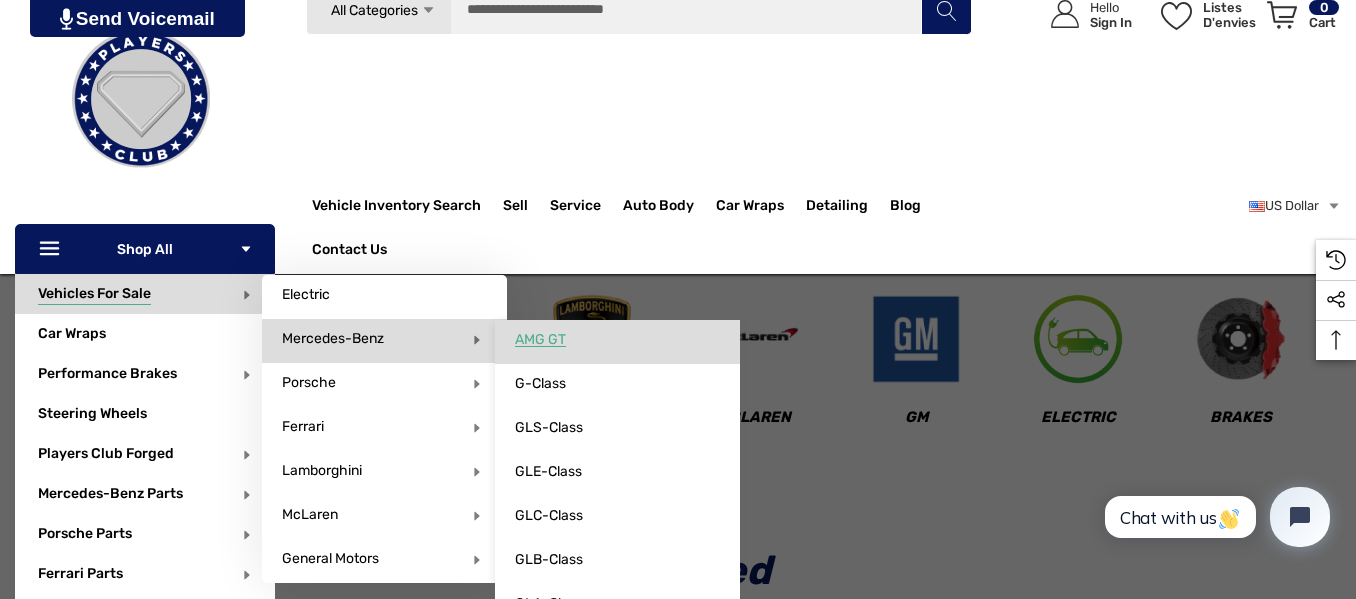 click on "AMG GT" at bounding box center [540, 340] 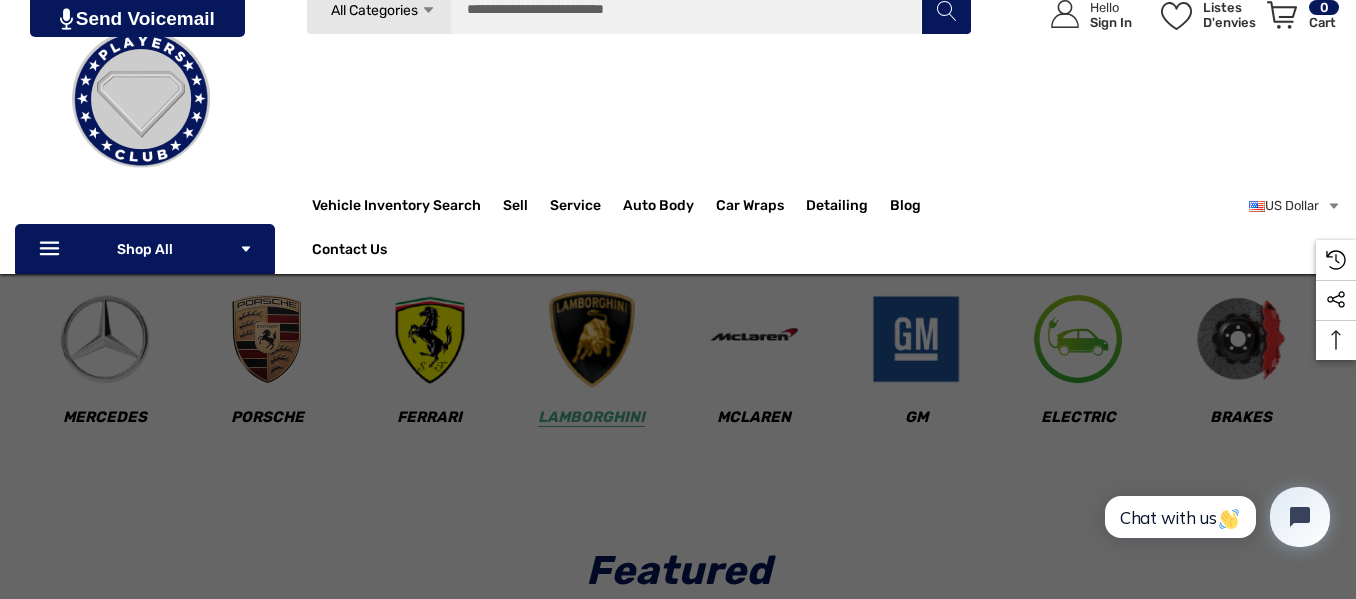 drag, startPoint x: 565, startPoint y: 342, endPoint x: 547, endPoint y: 299, distance: 46.615448 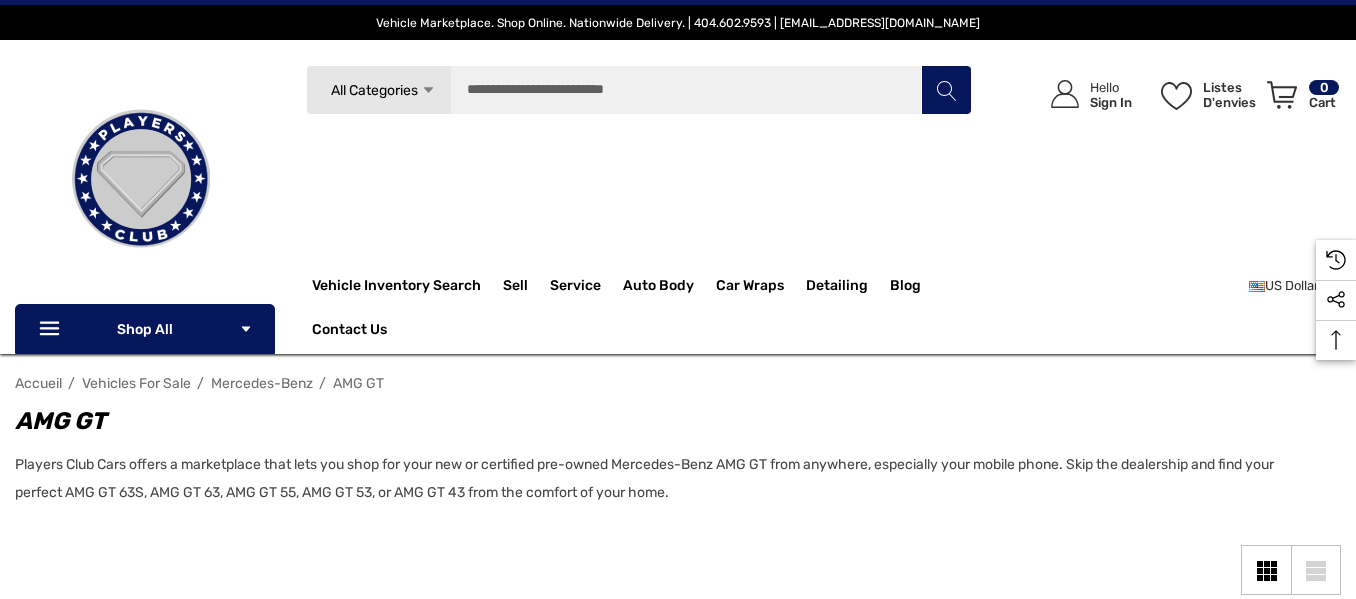 scroll, scrollTop: 0, scrollLeft: 0, axis: both 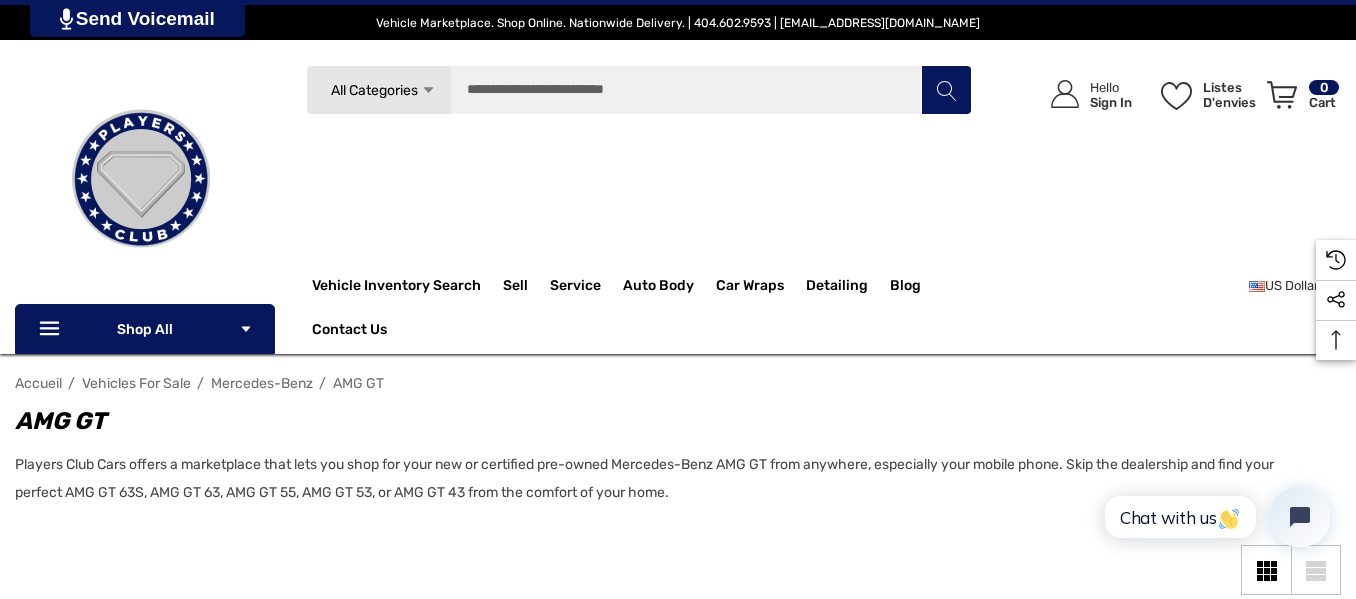 click on "Icon User Account
Icon User Account
Hello
Sign In
Listes d'envies Listes d'envies Listes d'envies" at bounding box center (1156, 172) 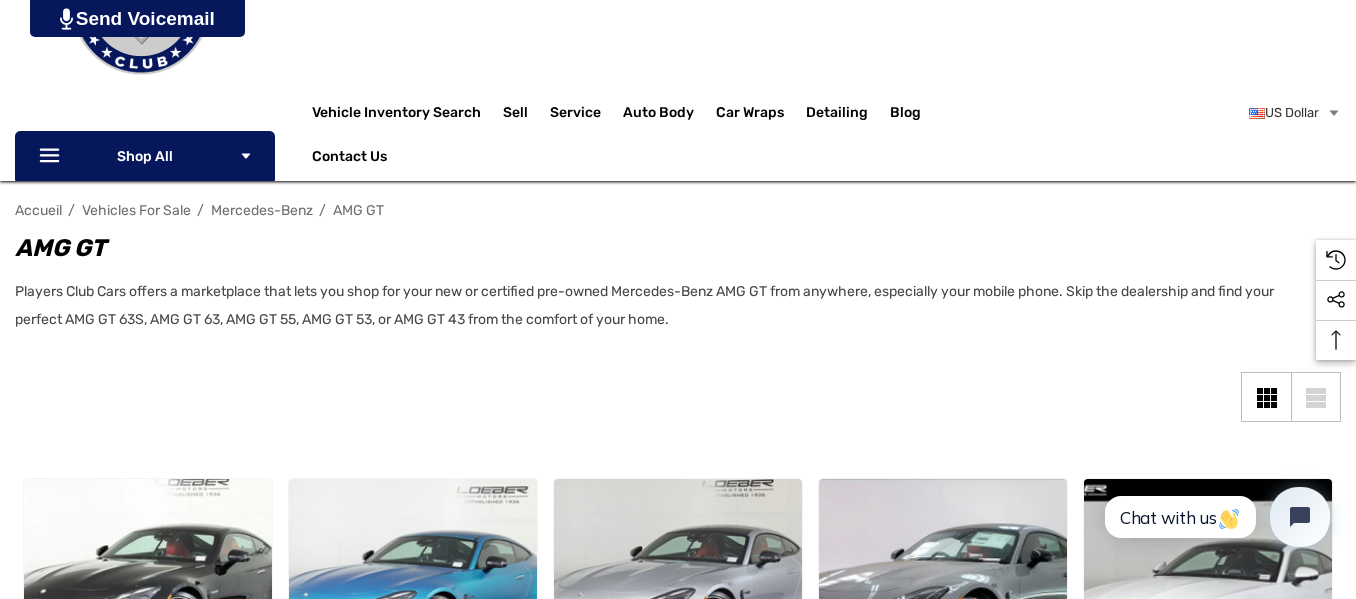scroll, scrollTop: 177, scrollLeft: 0, axis: vertical 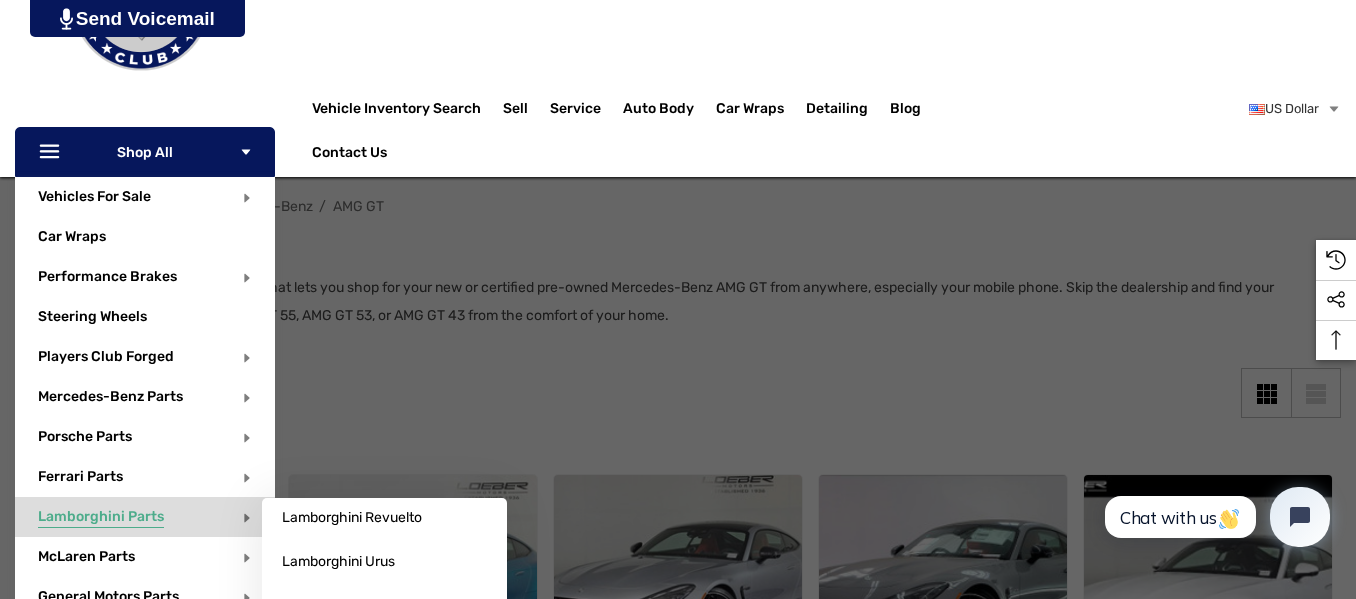 click on "Lamborghini Parts" at bounding box center [101, 519] 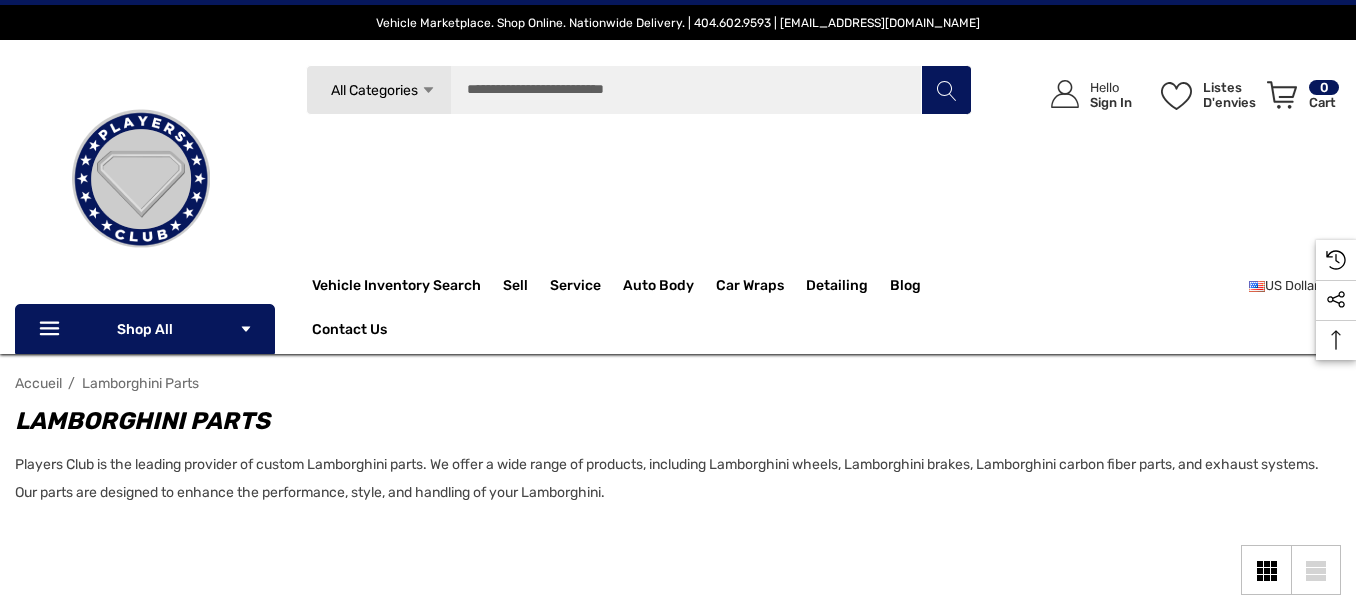scroll, scrollTop: 0, scrollLeft: 0, axis: both 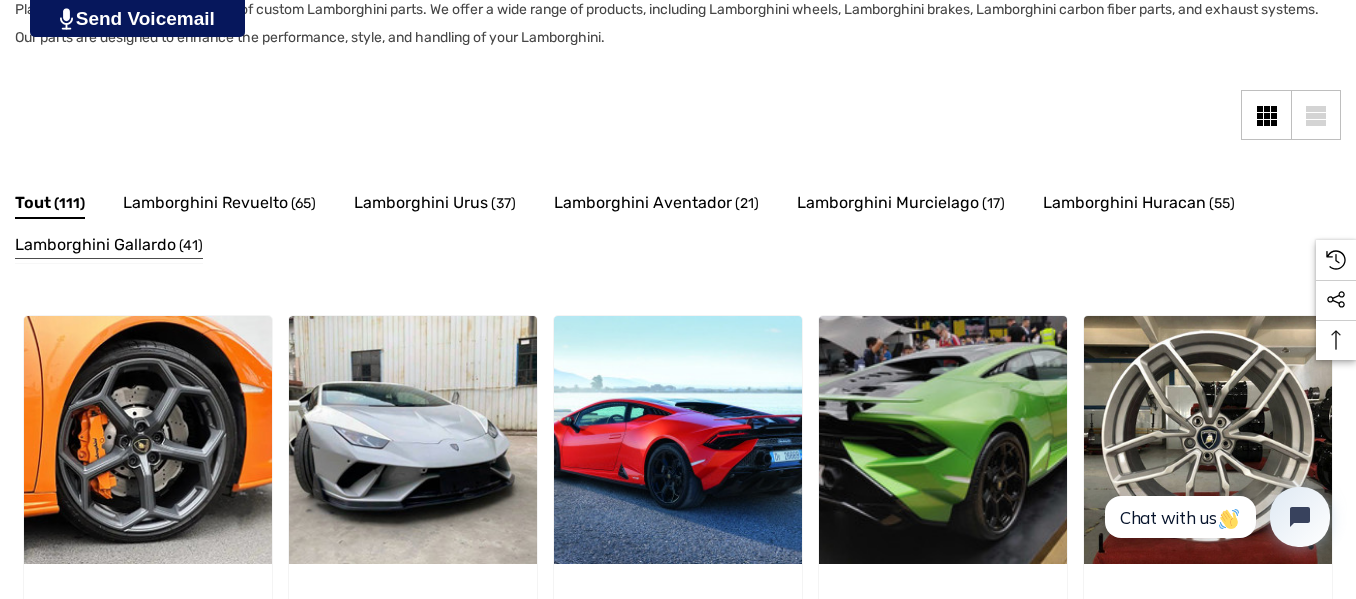 click on "Lamborghini Gallardo" at bounding box center (95, 245) 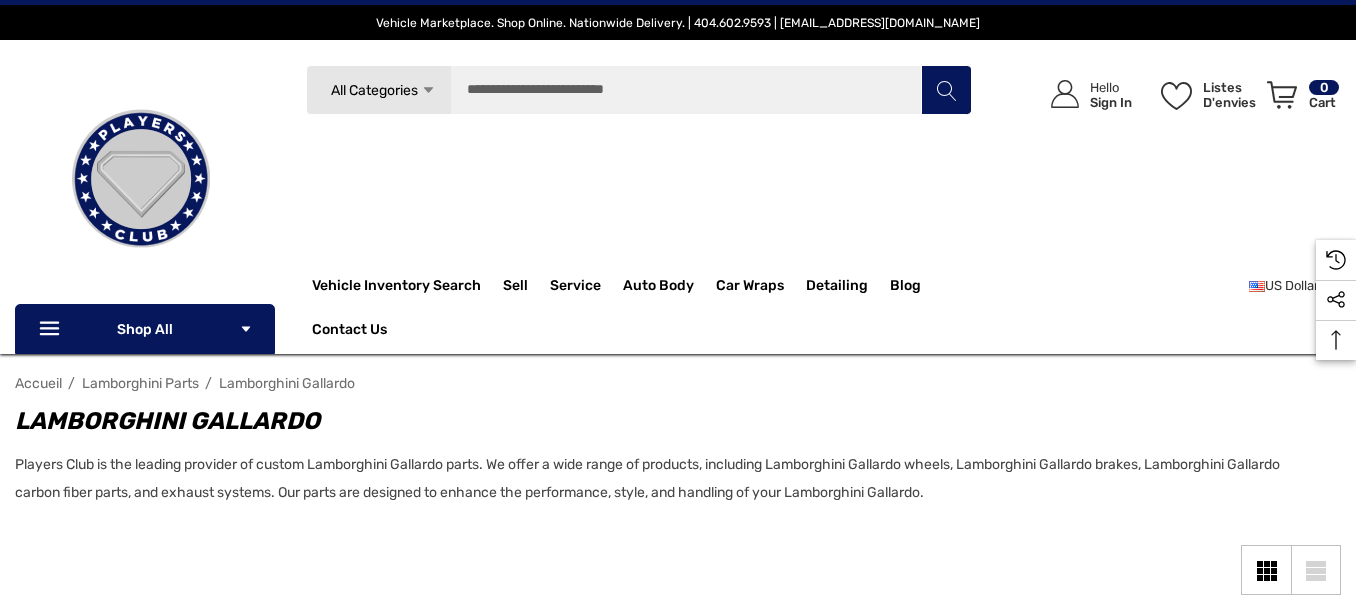 scroll, scrollTop: 0, scrollLeft: 0, axis: both 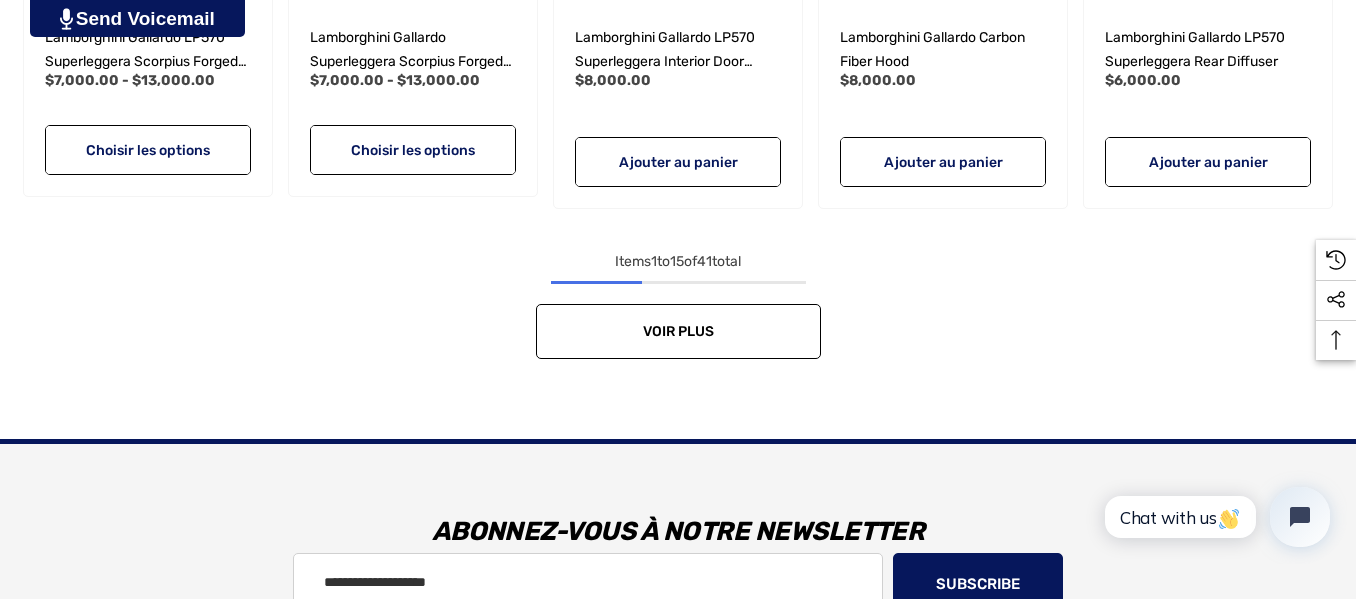 click on "Voir plus" at bounding box center [678, 331] 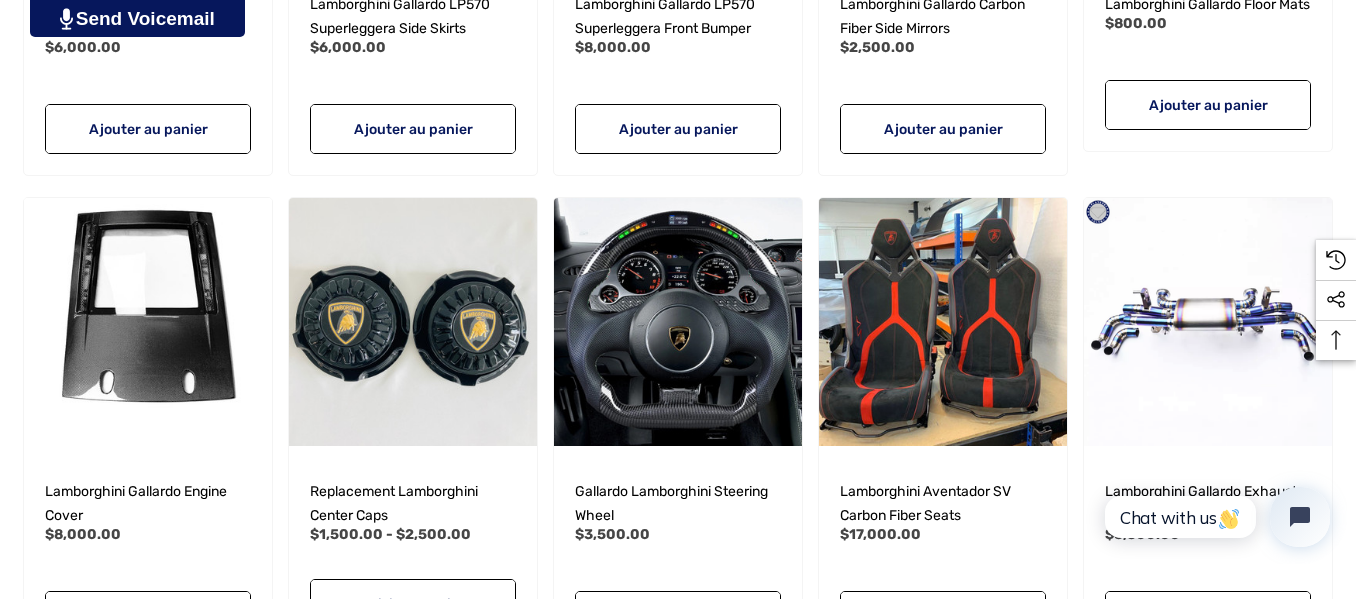 scroll, scrollTop: 2407, scrollLeft: 0, axis: vertical 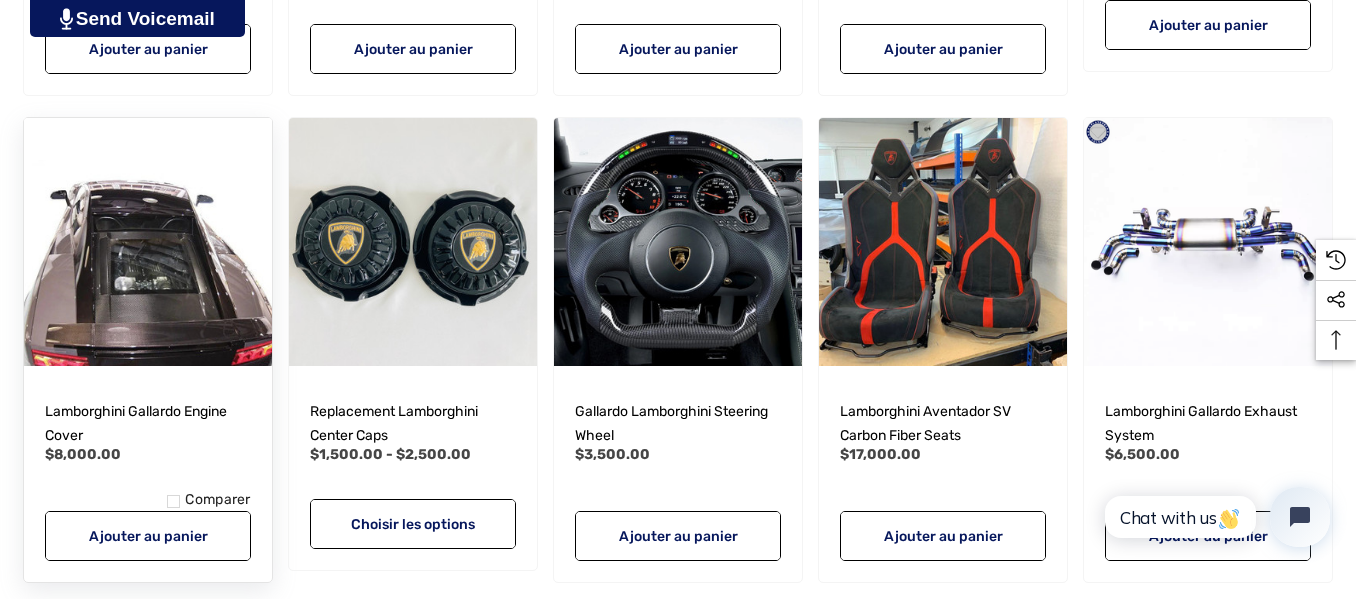 click on "Ajouter une liste d'envies" at bounding box center [270, 356] 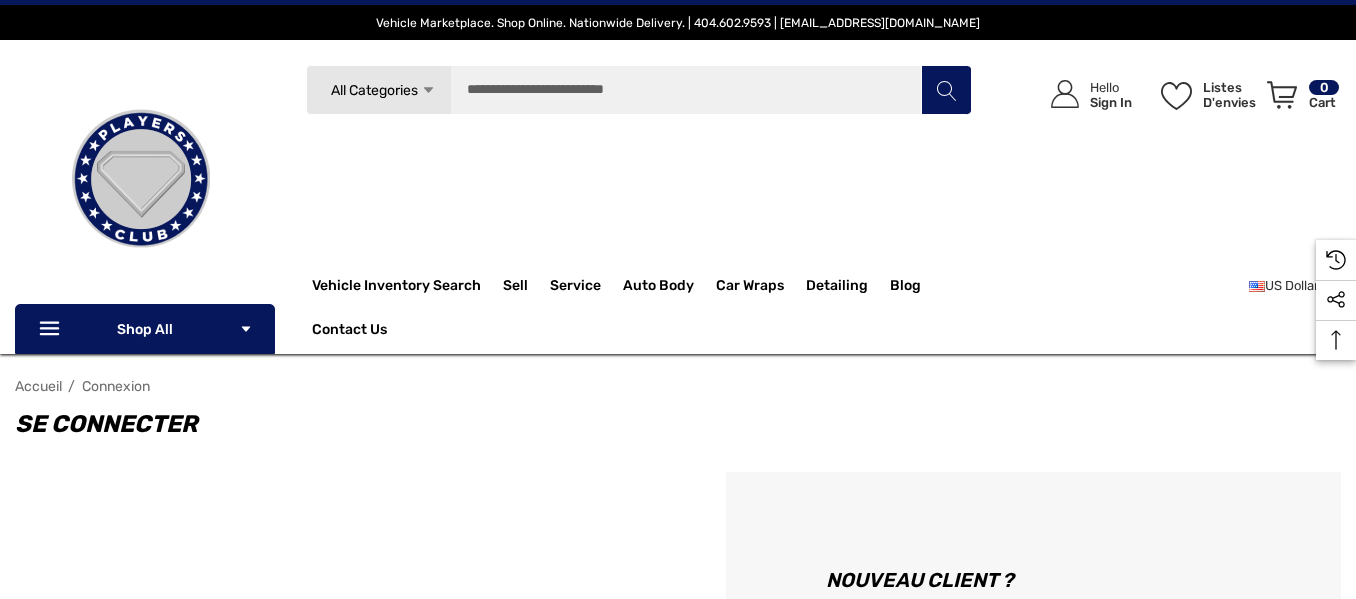 scroll, scrollTop: 0, scrollLeft: 0, axis: both 